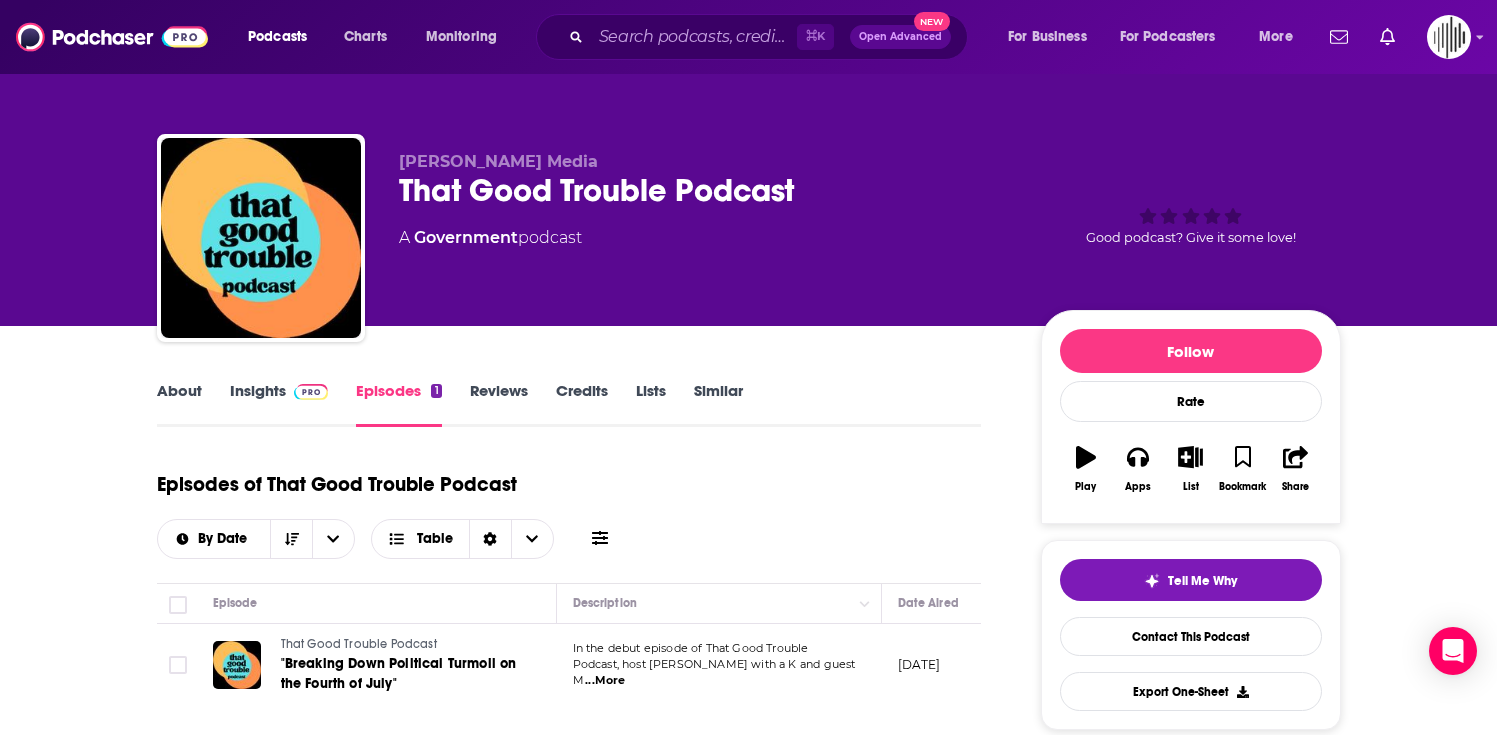 scroll, scrollTop: 0, scrollLeft: 0, axis: both 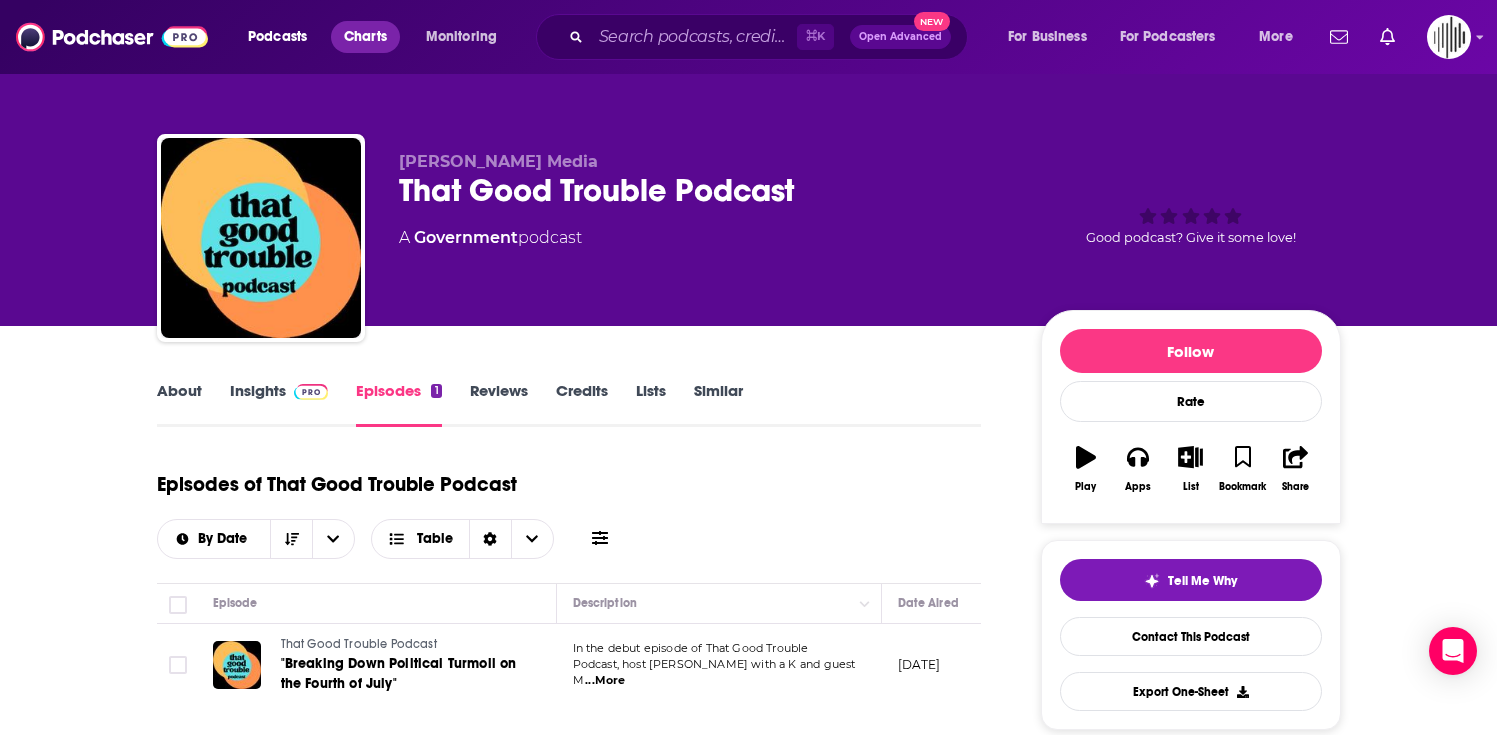 click on "Charts" at bounding box center (365, 37) 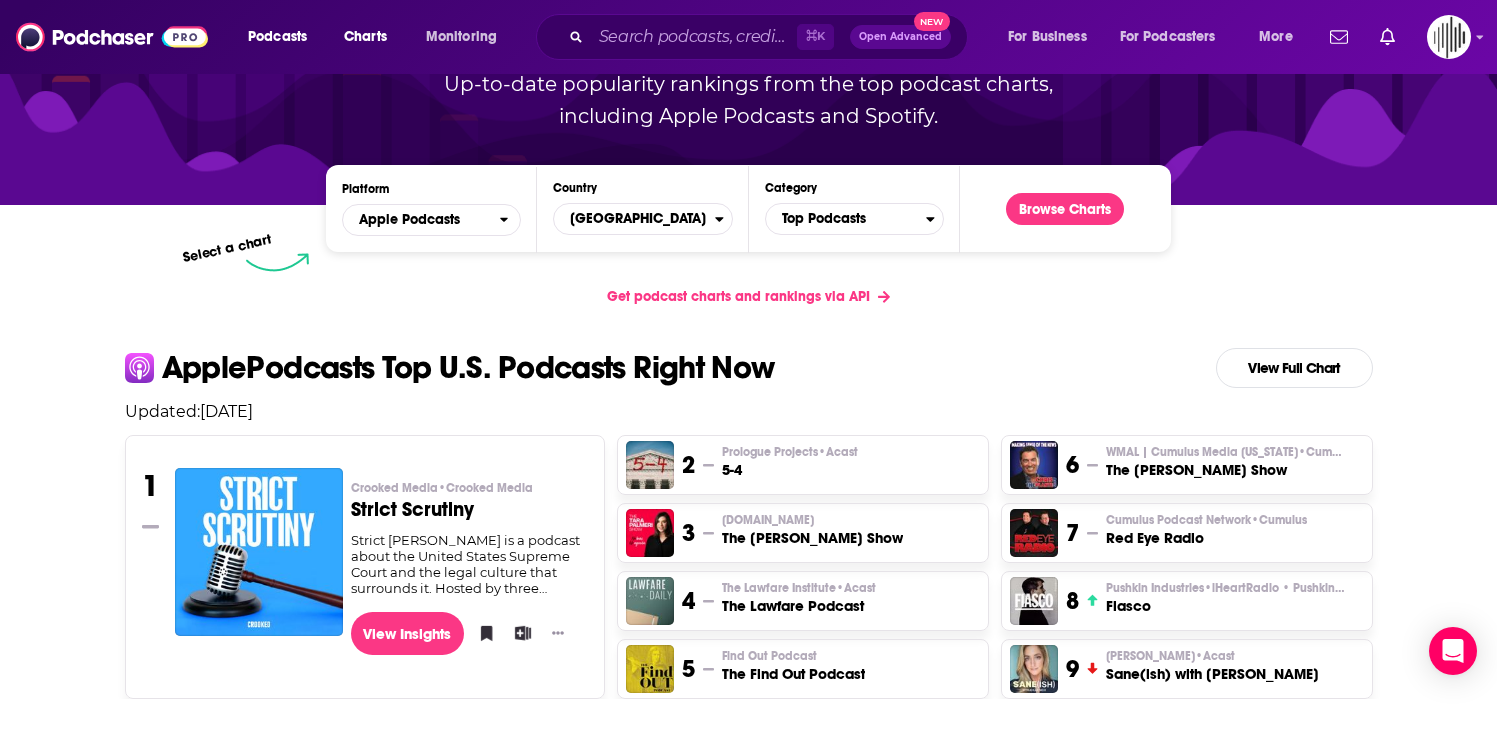 scroll, scrollTop: 197, scrollLeft: 0, axis: vertical 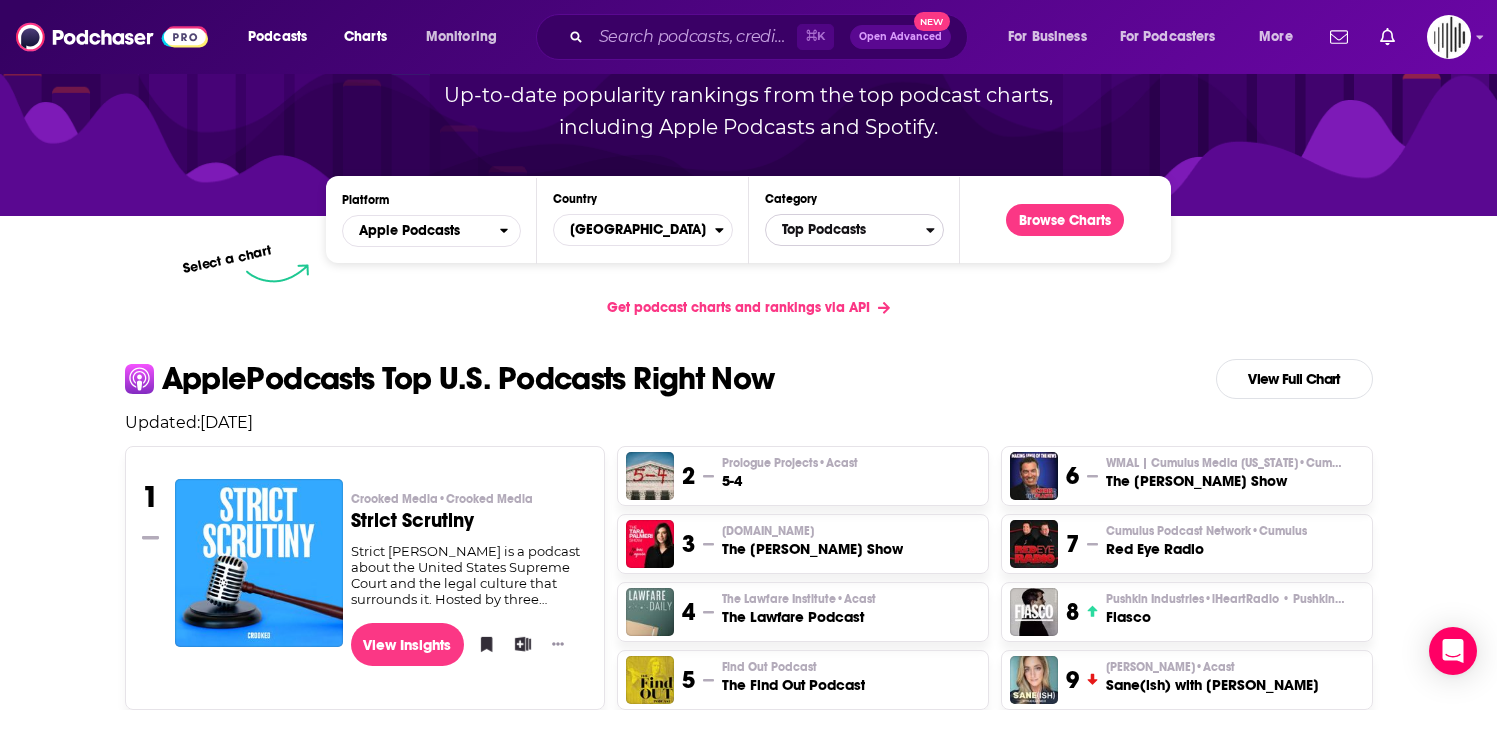 click on "Top Podcasts" at bounding box center [846, 230] 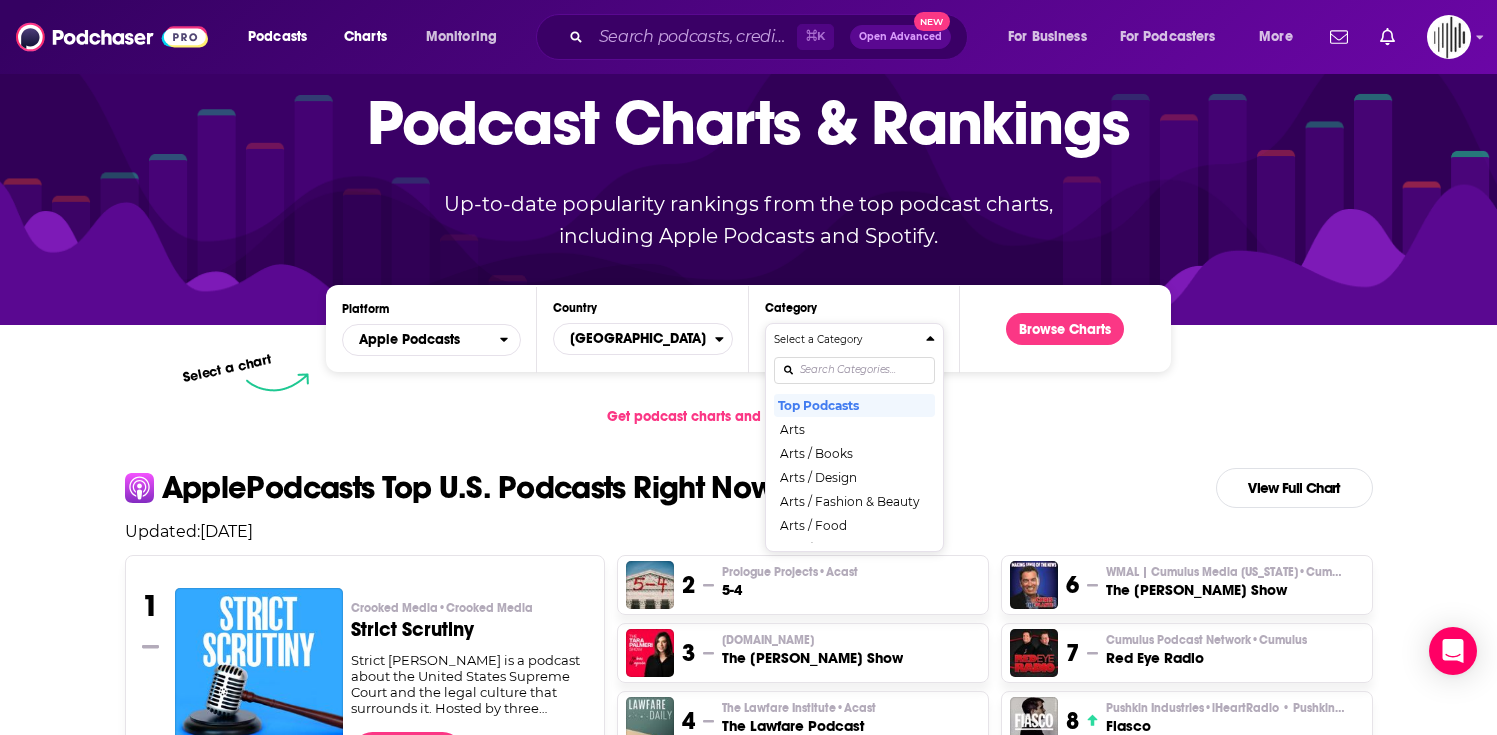 scroll, scrollTop: 0, scrollLeft: 0, axis: both 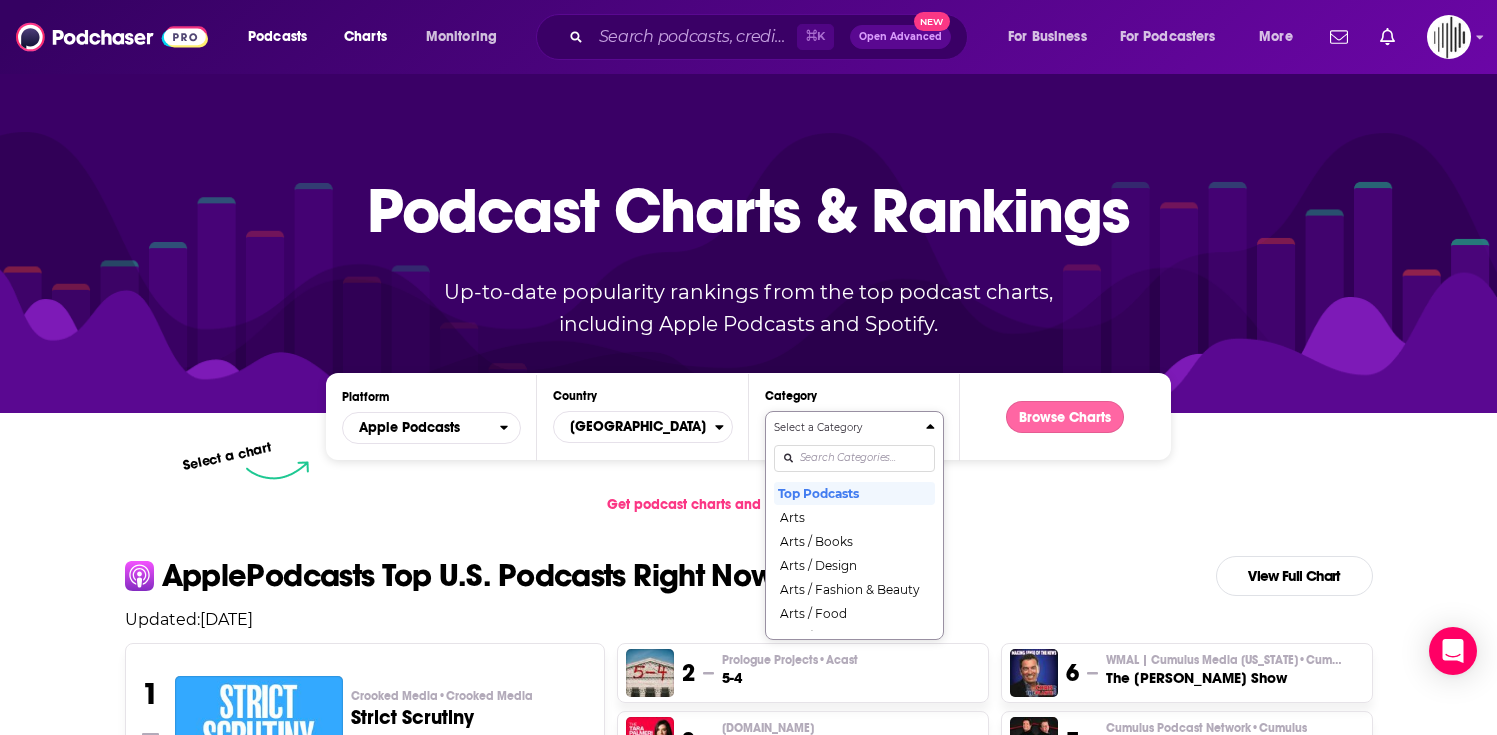 click on "Browse Charts" at bounding box center (1065, 417) 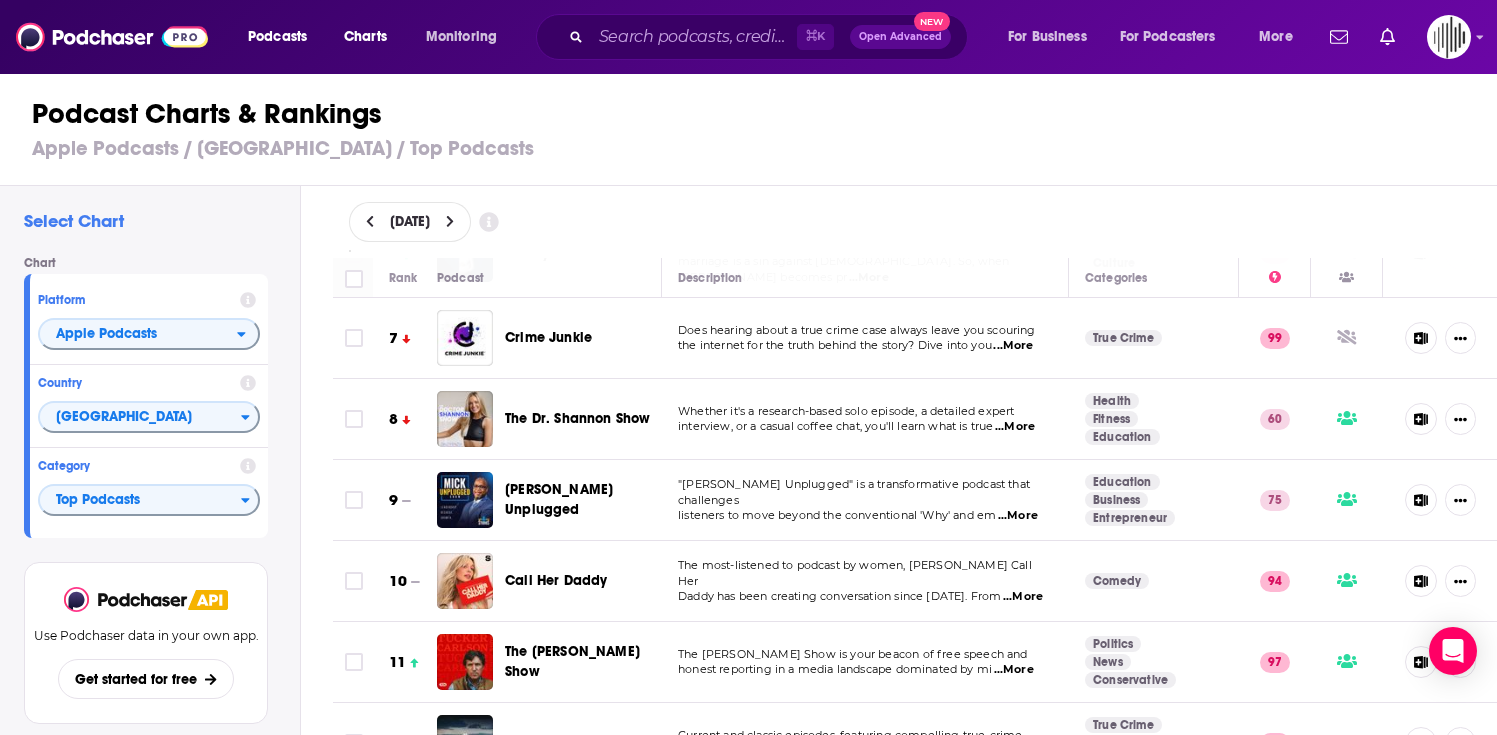 scroll, scrollTop: 504, scrollLeft: 0, axis: vertical 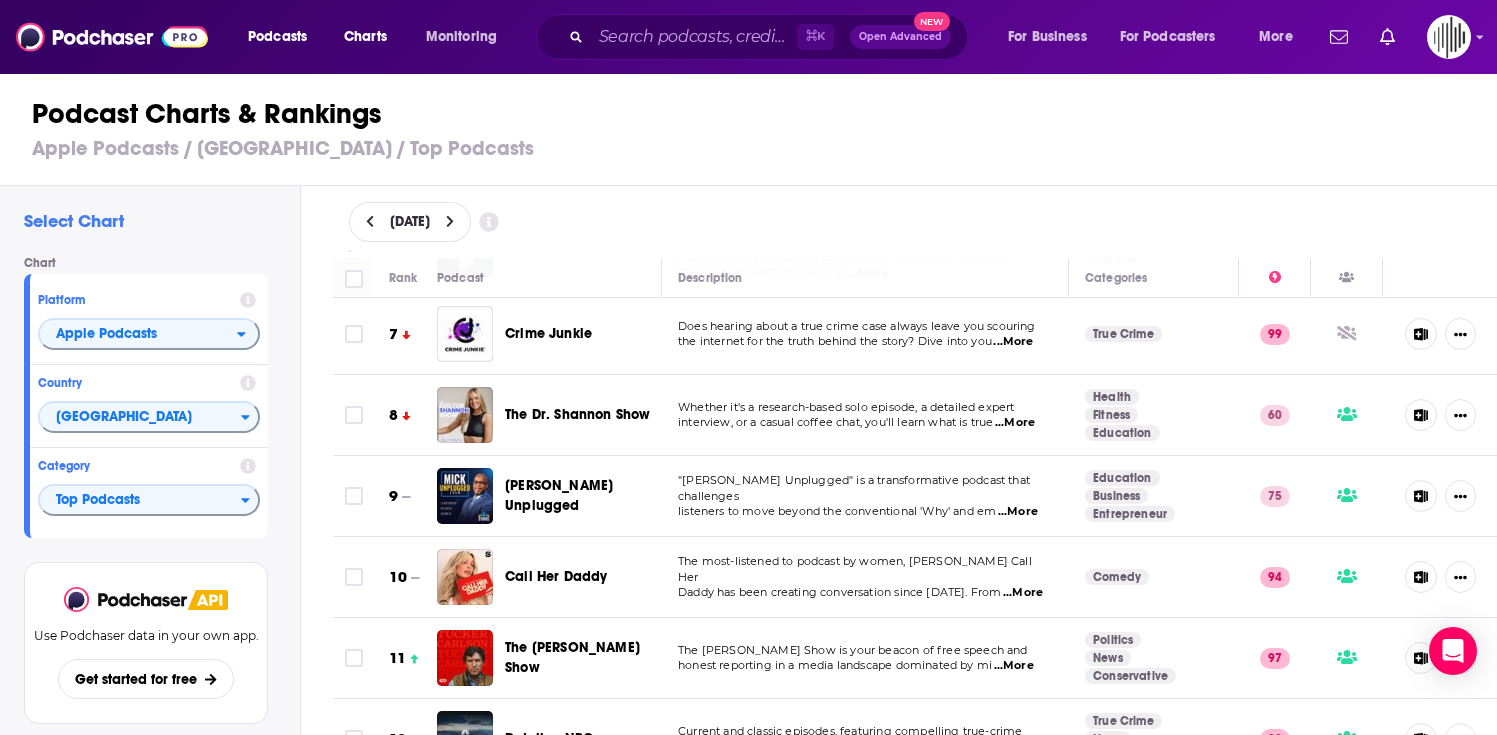 click on "...More" at bounding box center (1015, 423) 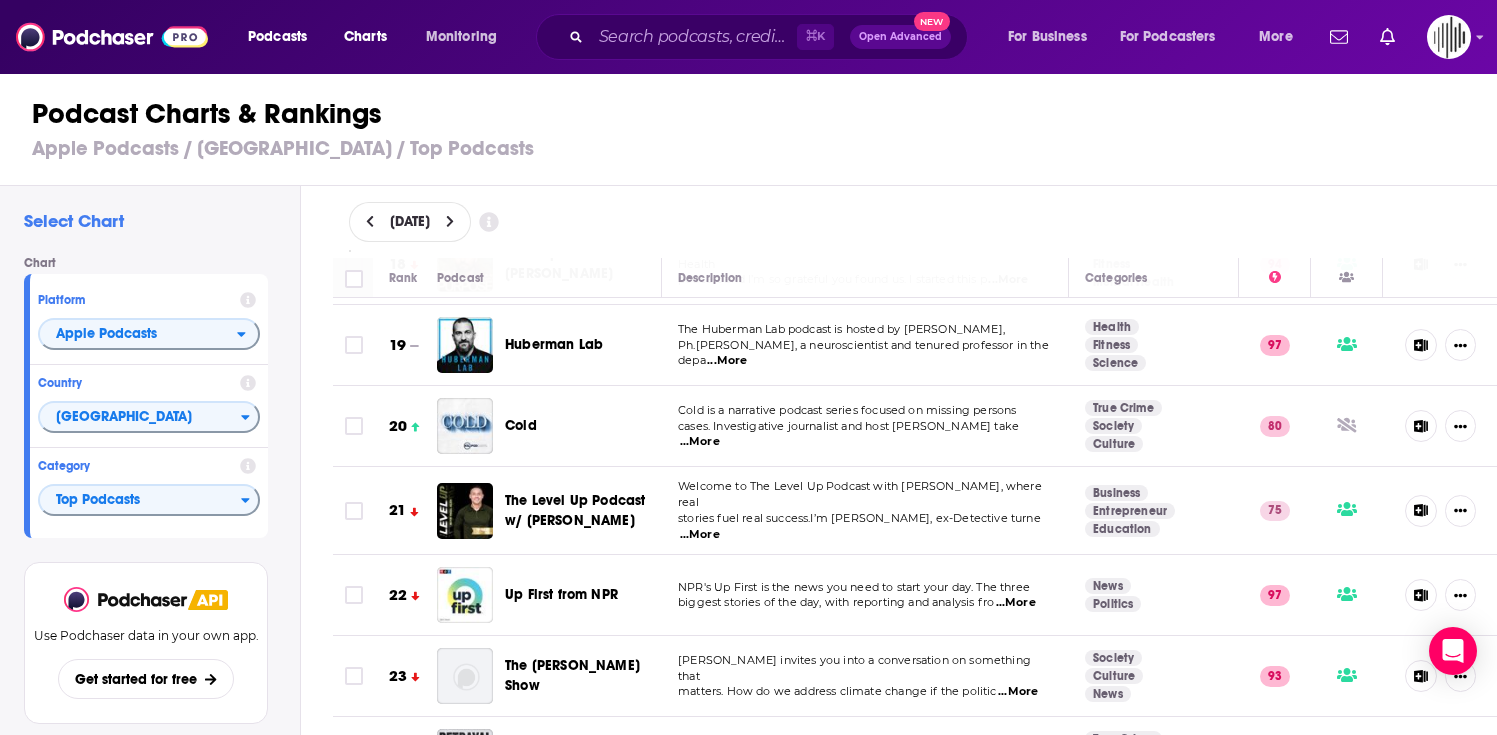 scroll, scrollTop: 1454, scrollLeft: 0, axis: vertical 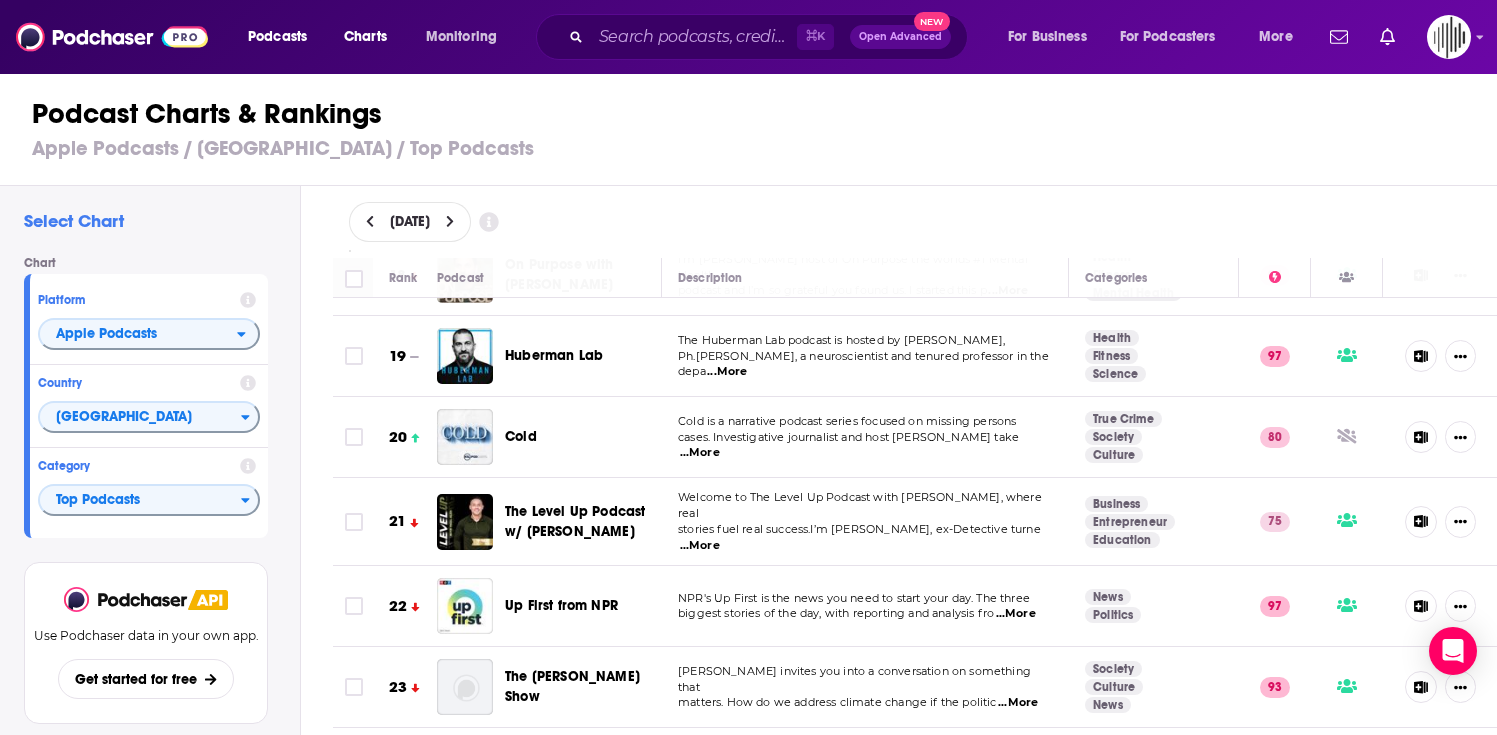 click on "Ph.[PERSON_NAME], a neuroscientist and tenured professor in the depa  ...More" at bounding box center (865, 365) 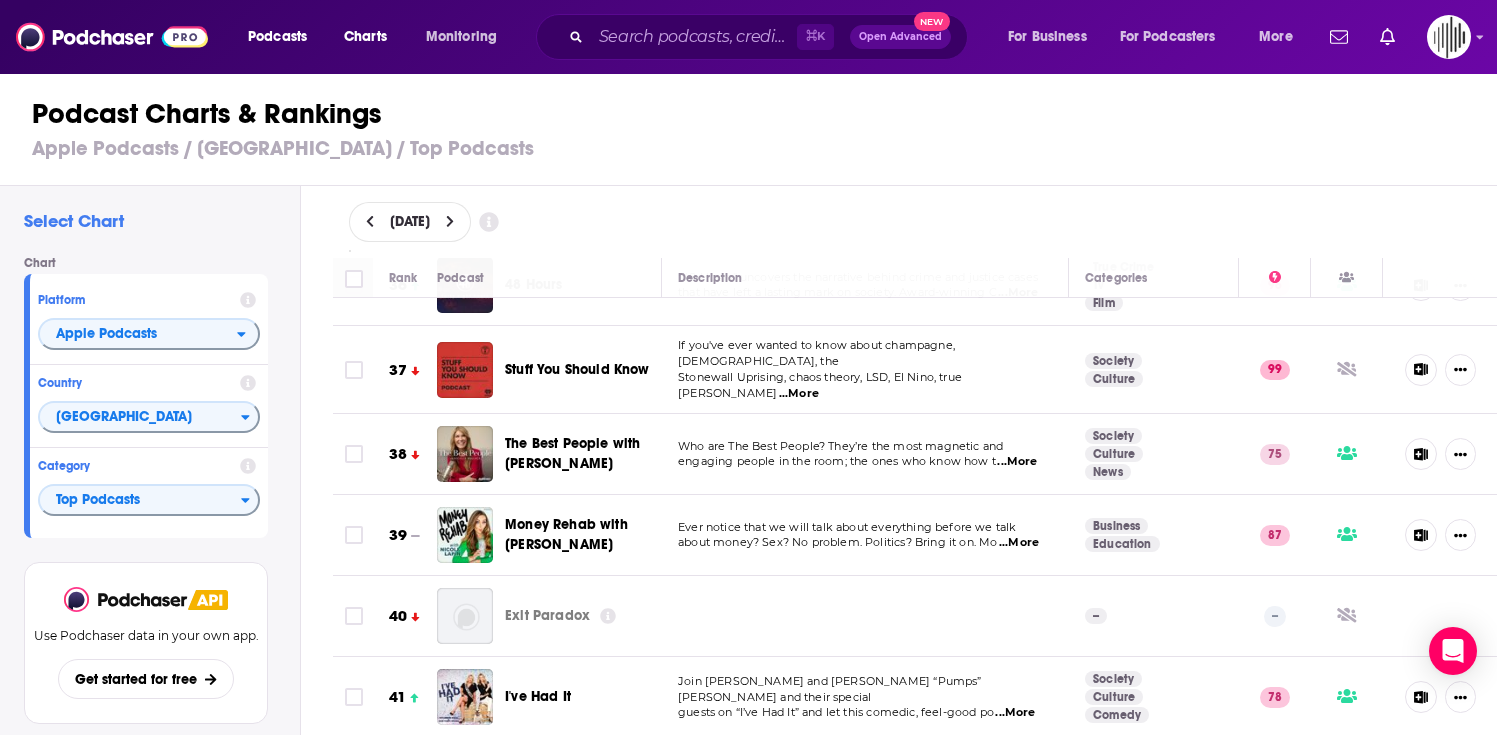 scroll, scrollTop: 2925, scrollLeft: 0, axis: vertical 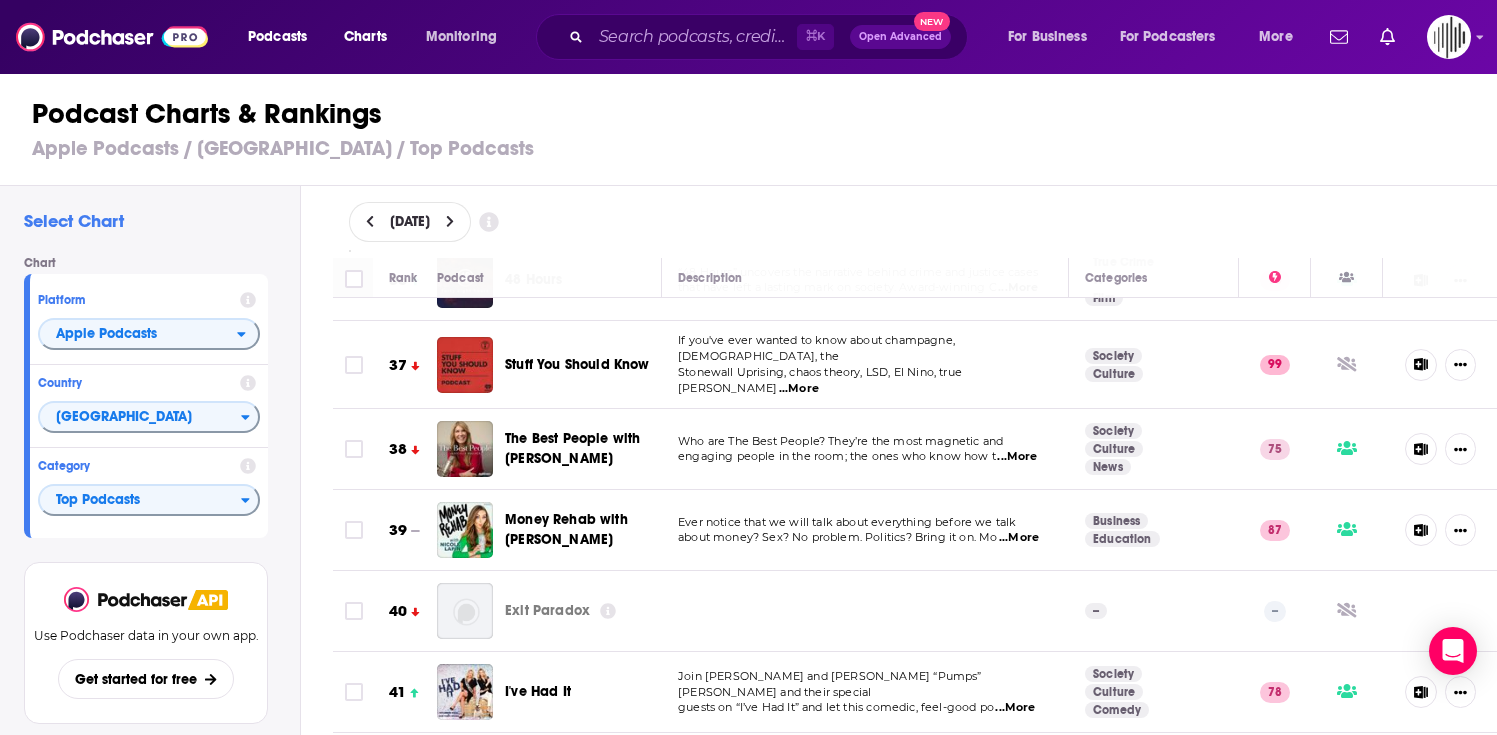 click on "...More" at bounding box center (799, 389) 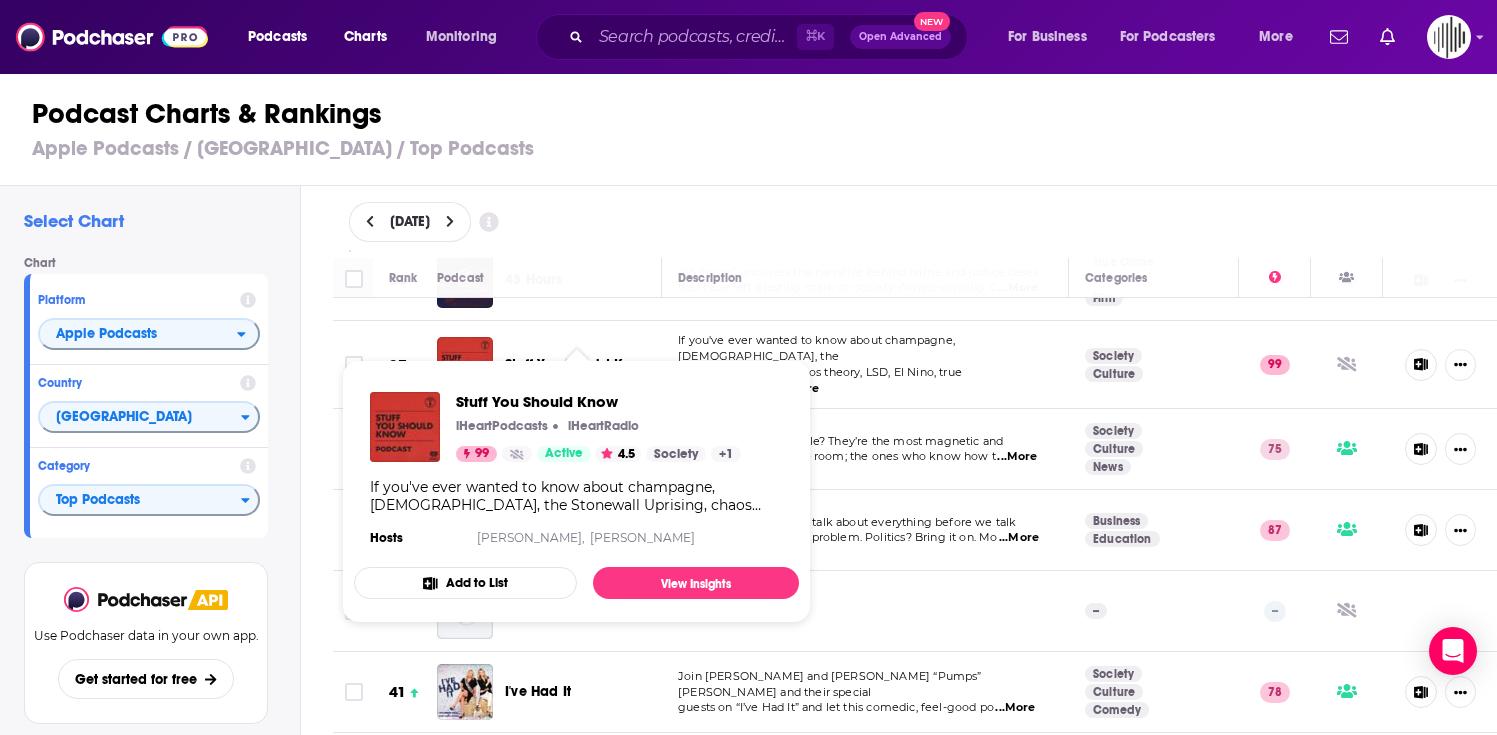 click on "Stuff You Should Know" at bounding box center [577, 364] 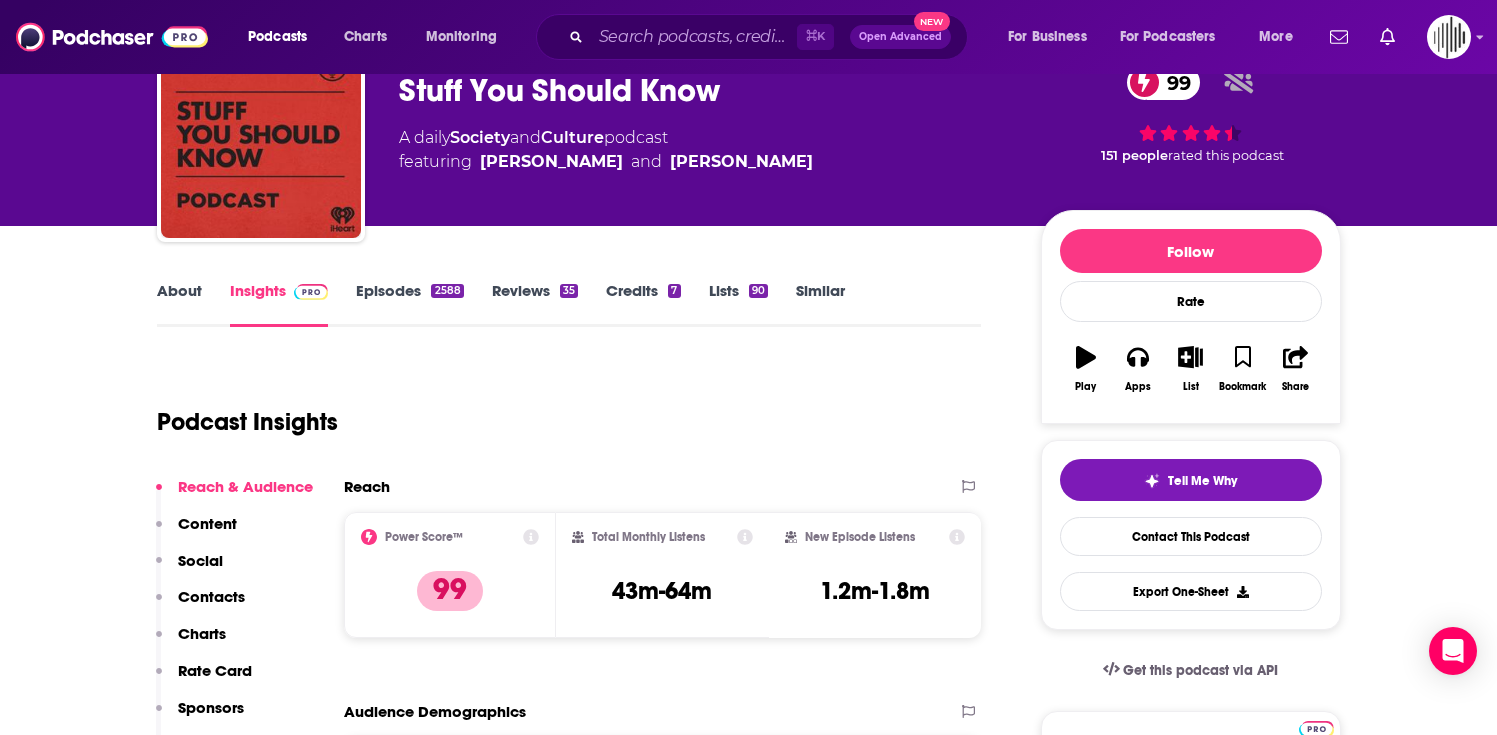 scroll, scrollTop: 112, scrollLeft: 0, axis: vertical 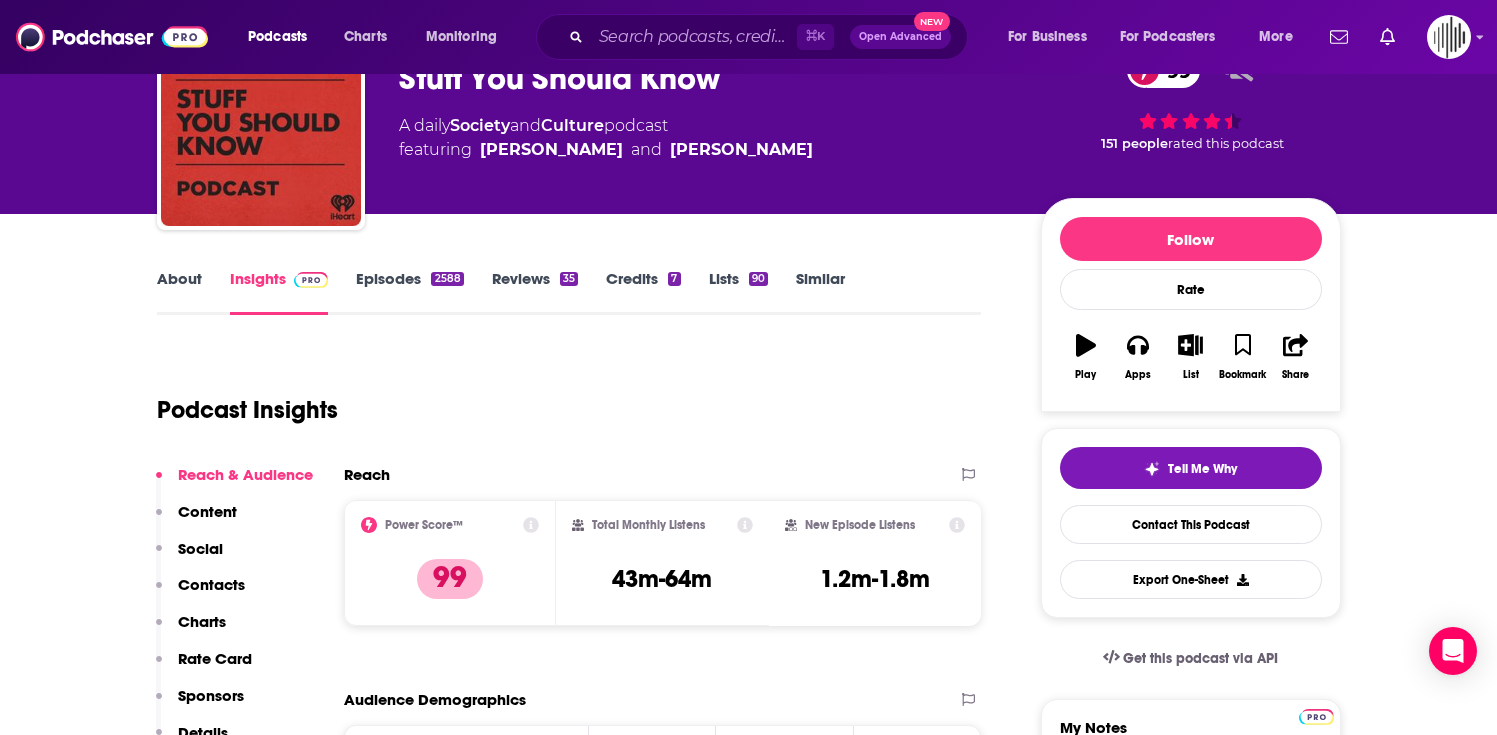 click on "Episodes 2588" at bounding box center (409, 292) 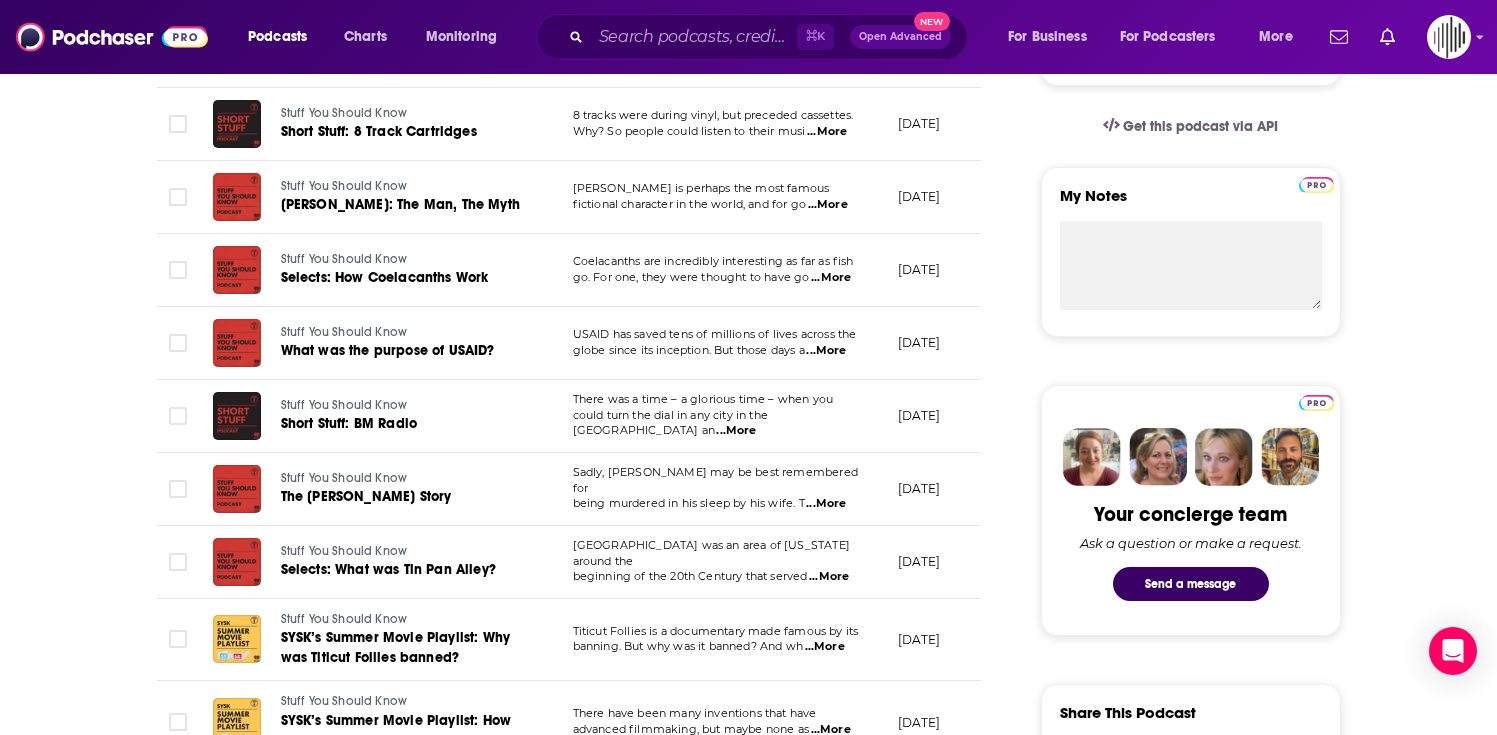 scroll, scrollTop: 660, scrollLeft: 0, axis: vertical 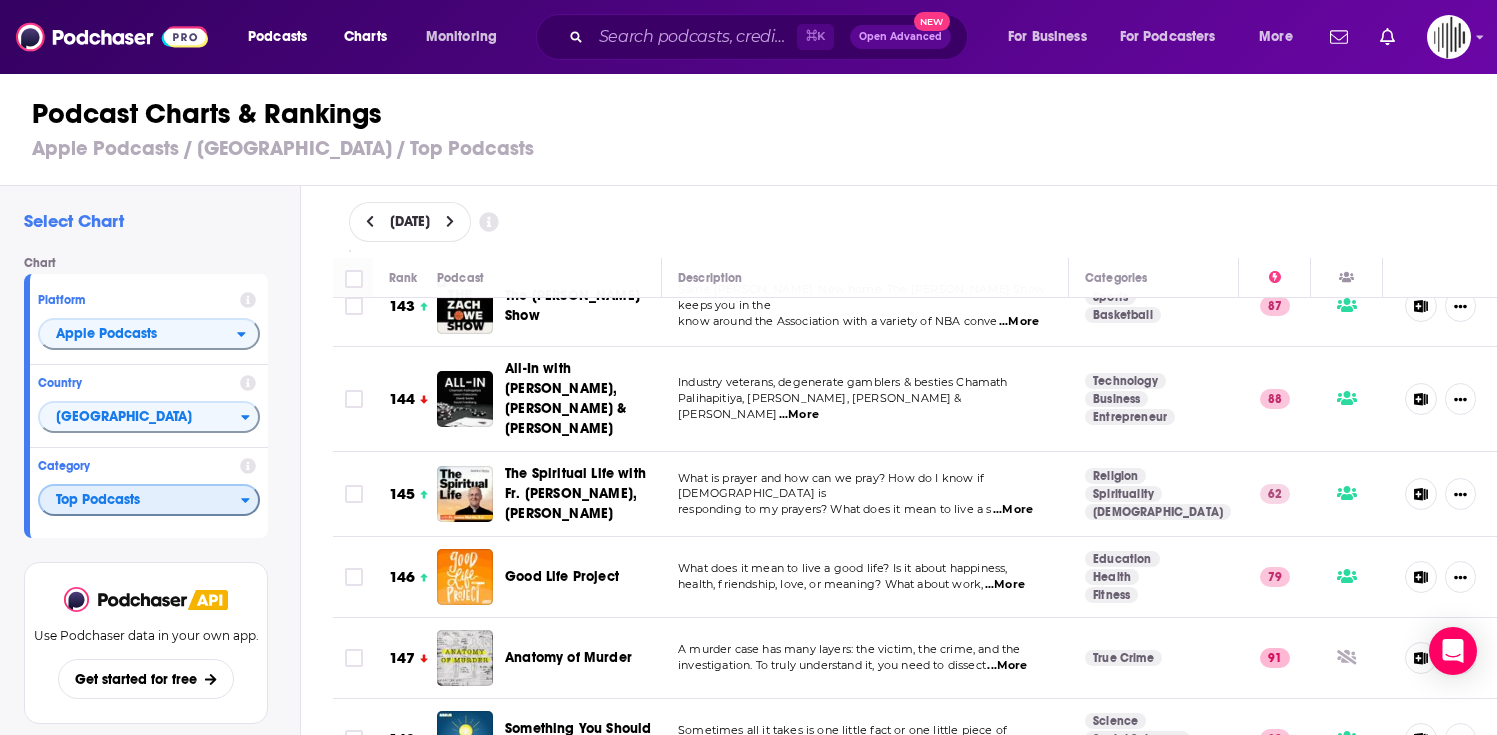 click on "Top Podcasts" at bounding box center (140, 501) 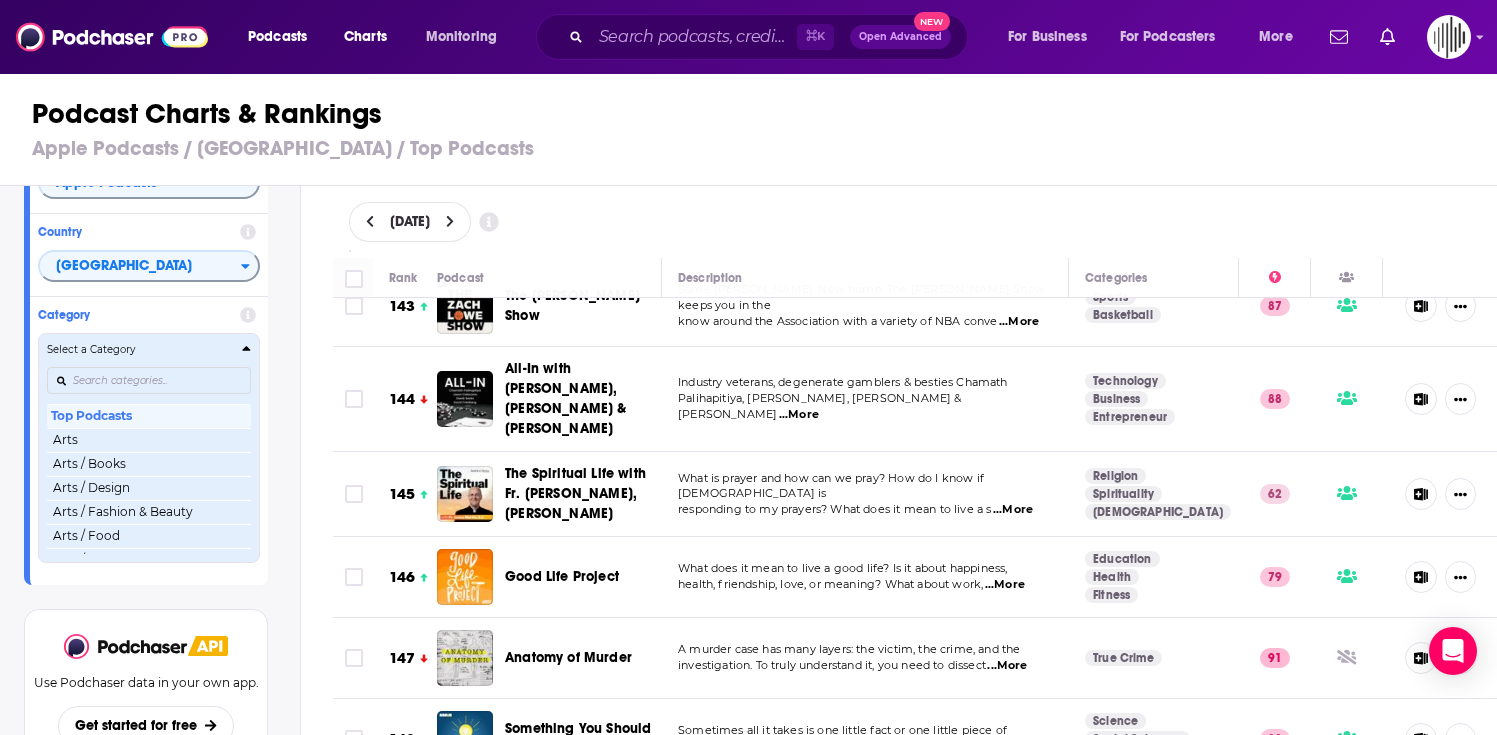 scroll, scrollTop: 154, scrollLeft: 0, axis: vertical 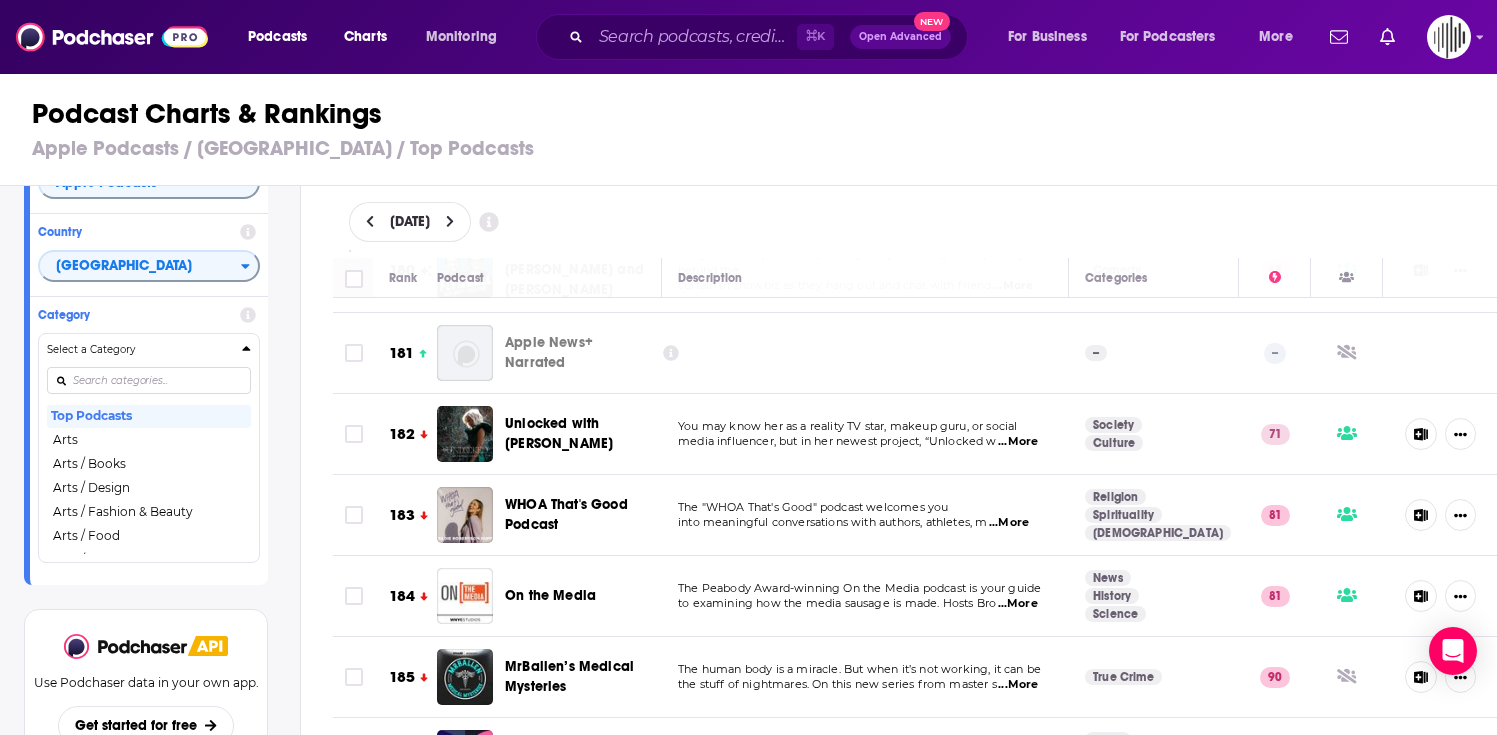 click on "...More" at bounding box center (1009, 523) 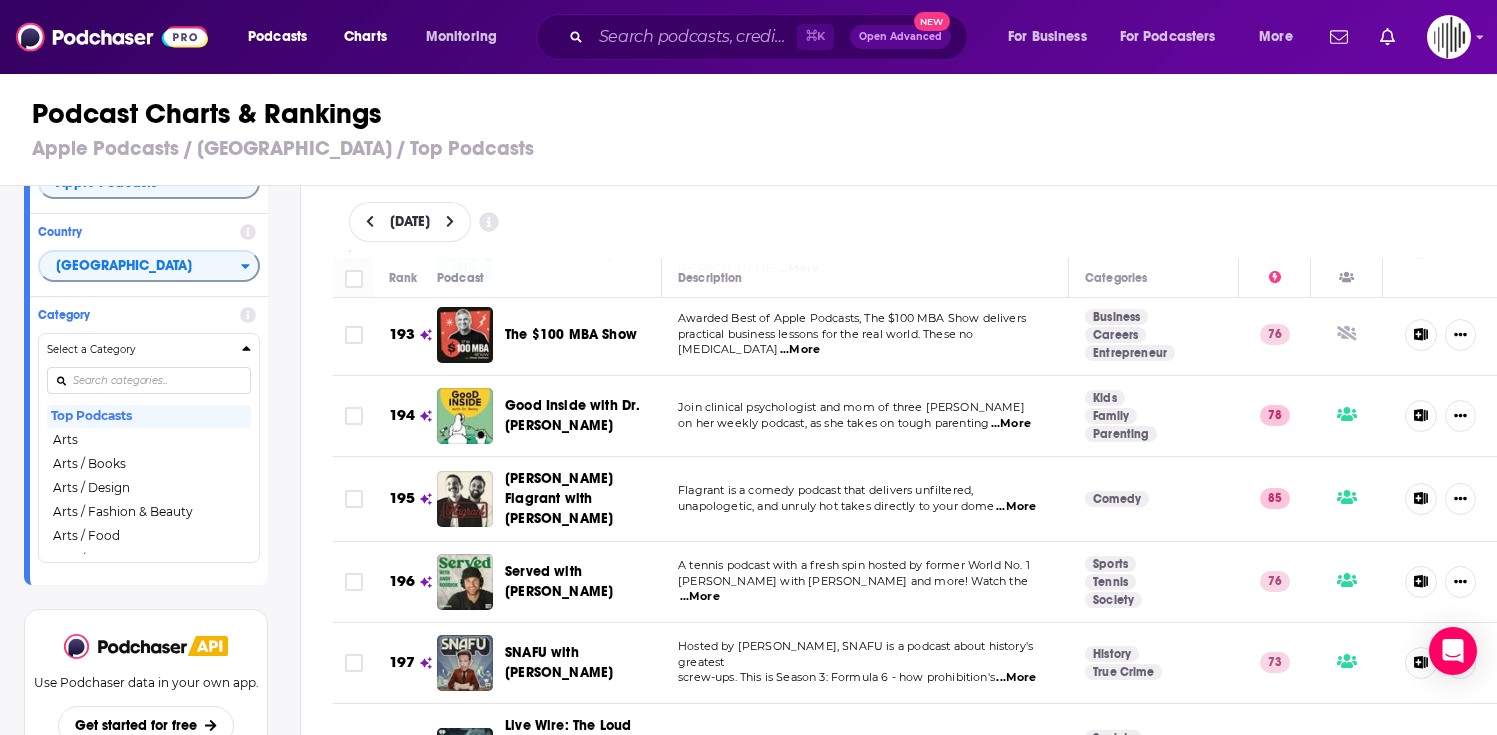 scroll, scrollTop: 15896, scrollLeft: 0, axis: vertical 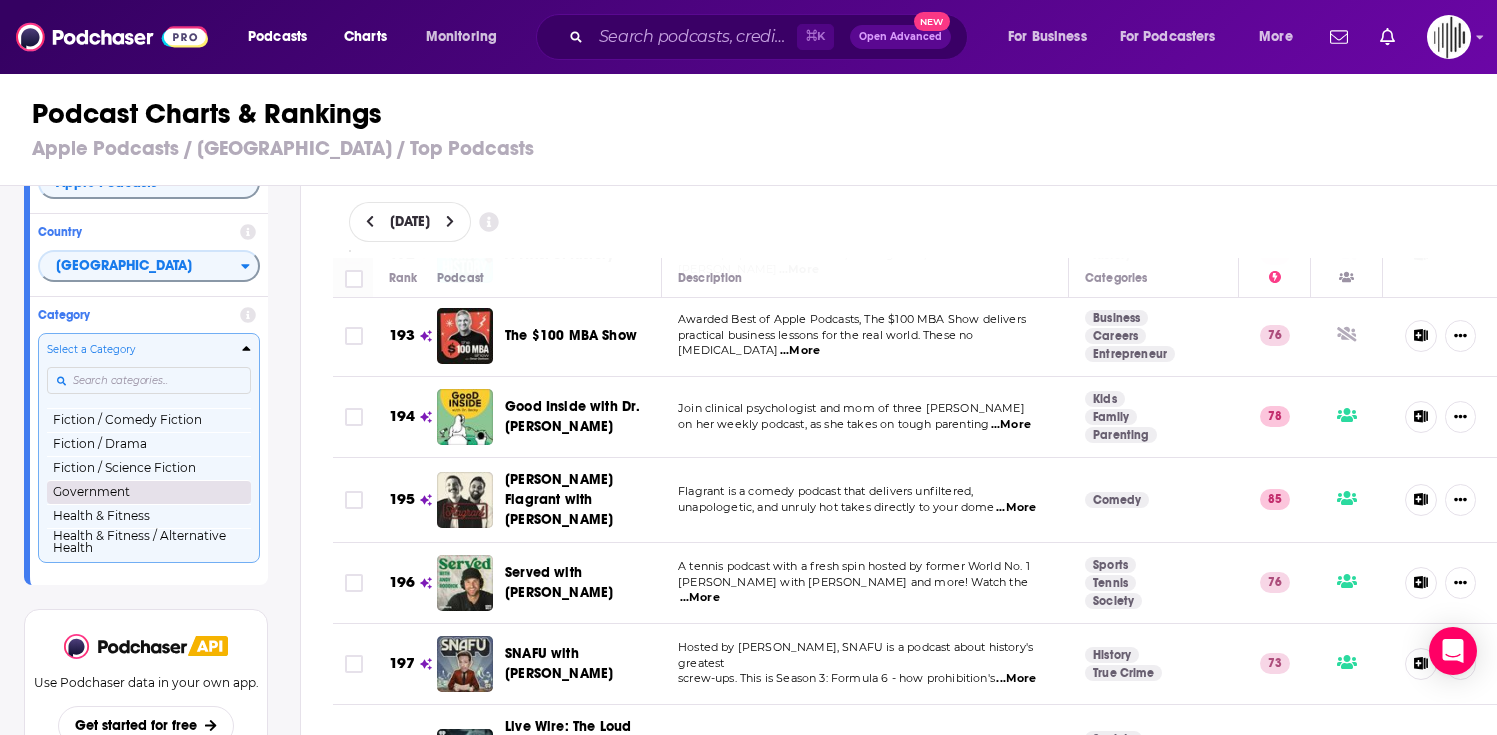 click on "Government" at bounding box center (149, 492) 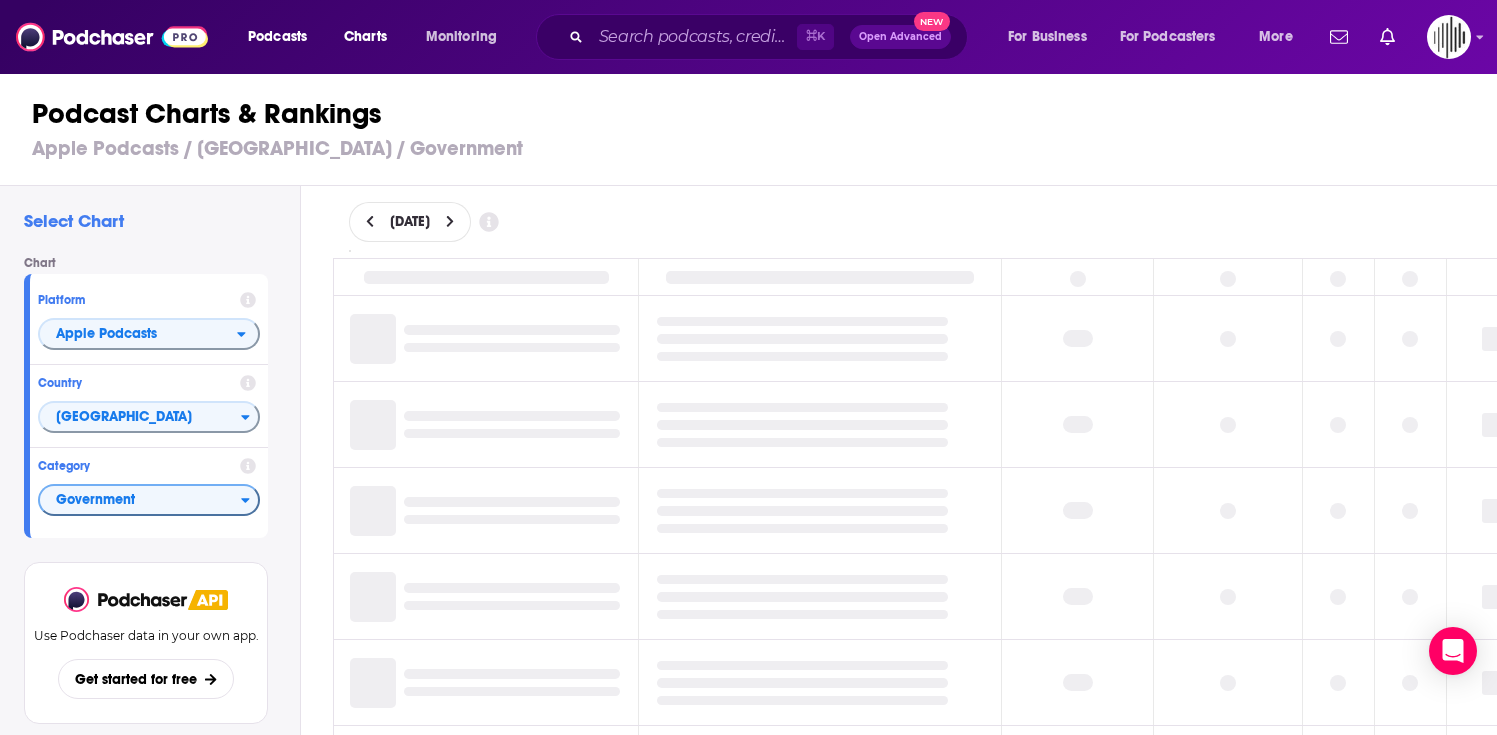 scroll, scrollTop: 0, scrollLeft: 0, axis: both 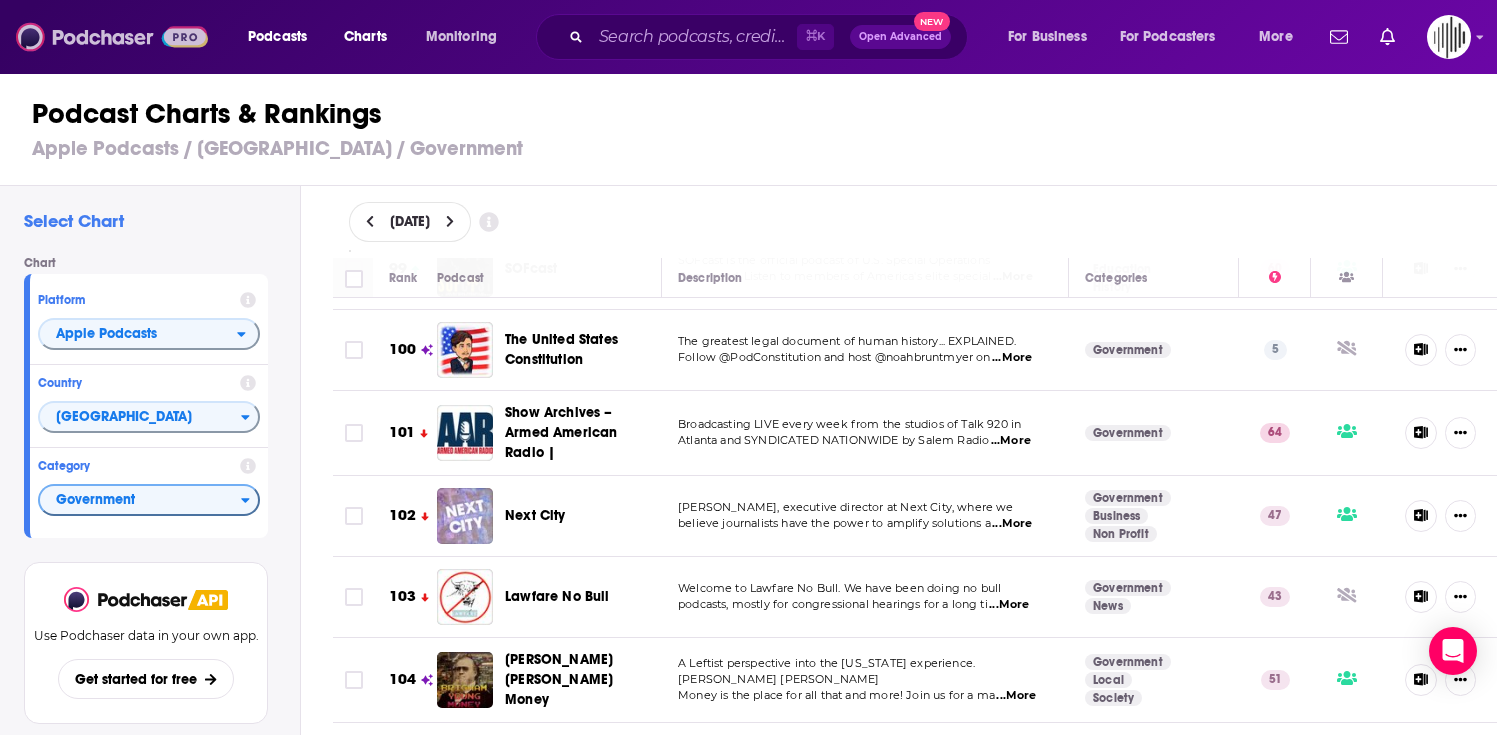 click at bounding box center [112, 37] 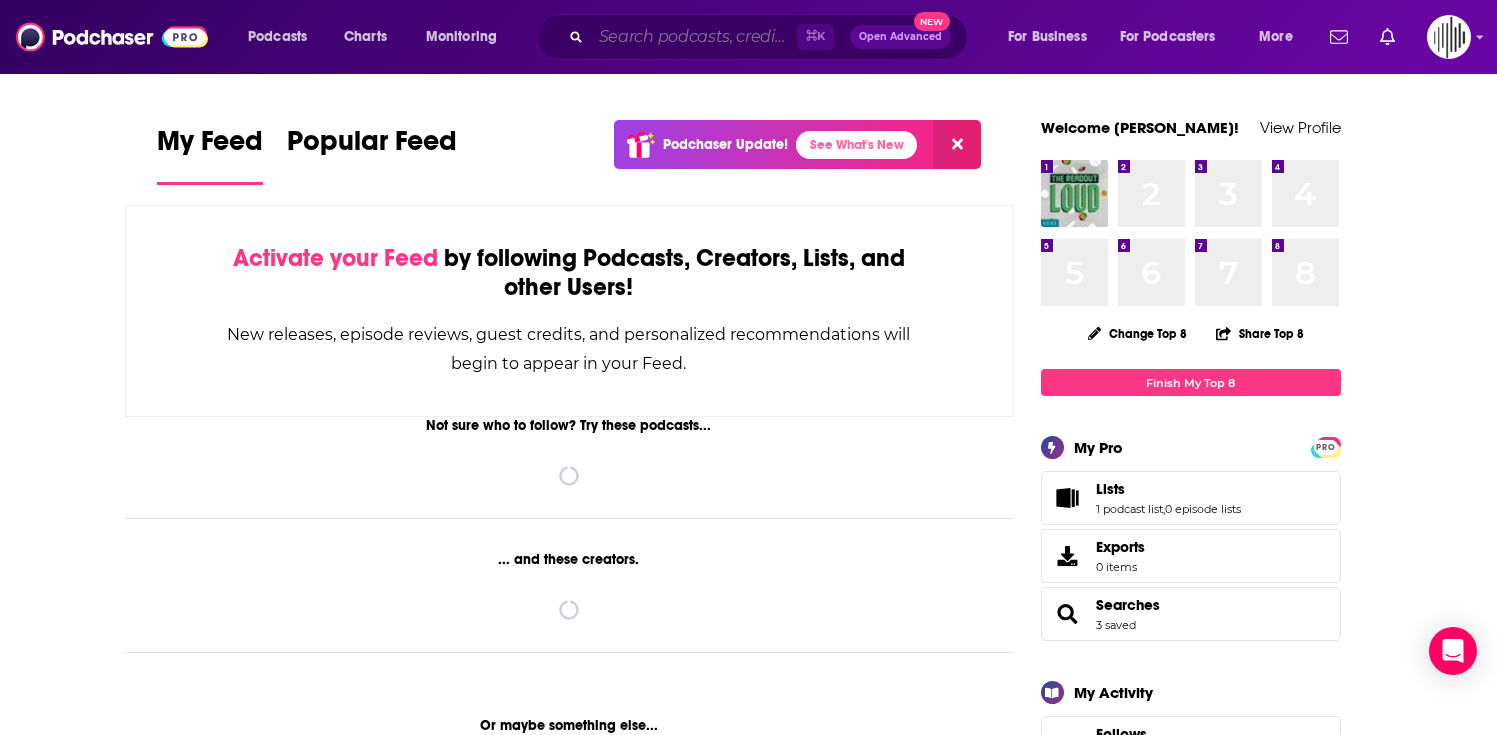click at bounding box center [694, 37] 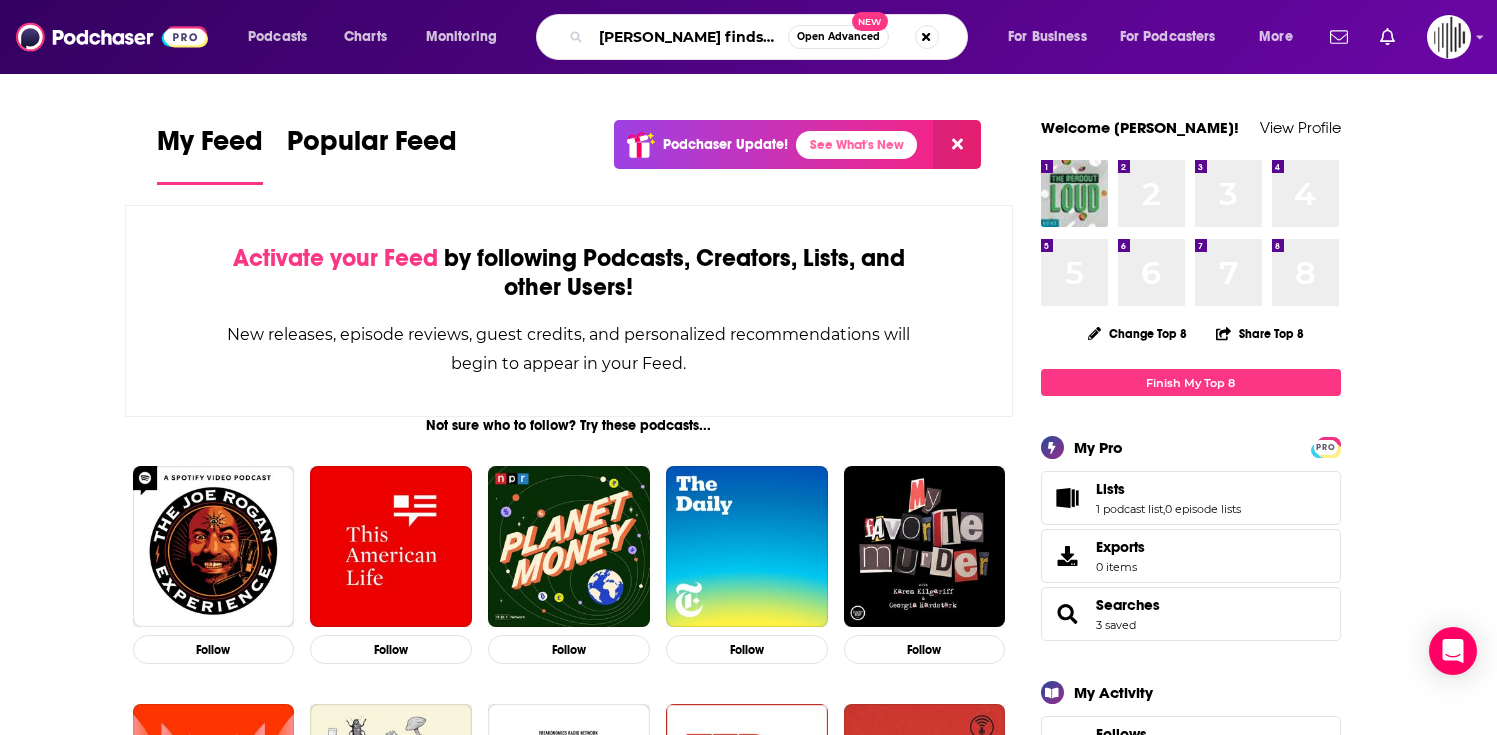 type on "[PERSON_NAME] finds out" 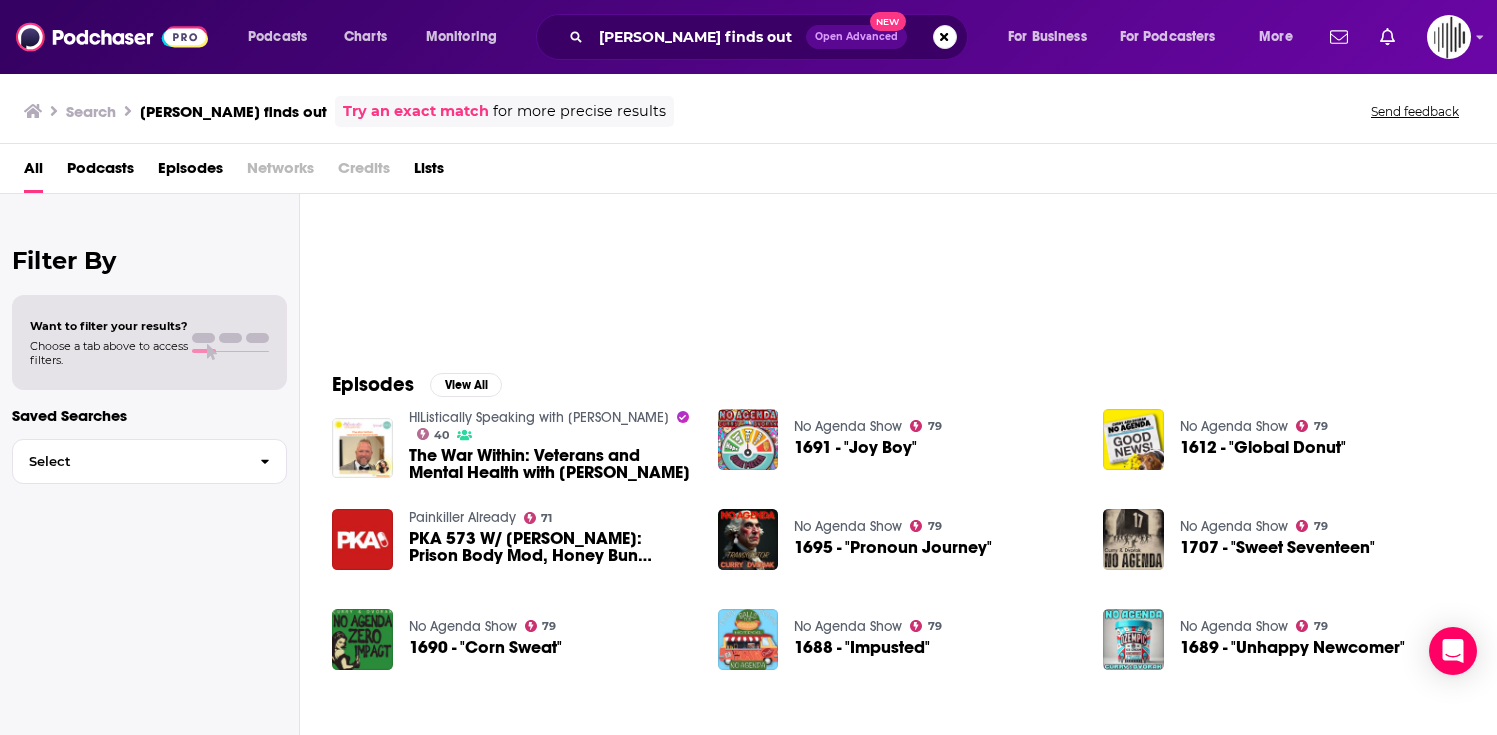 scroll, scrollTop: 0, scrollLeft: 0, axis: both 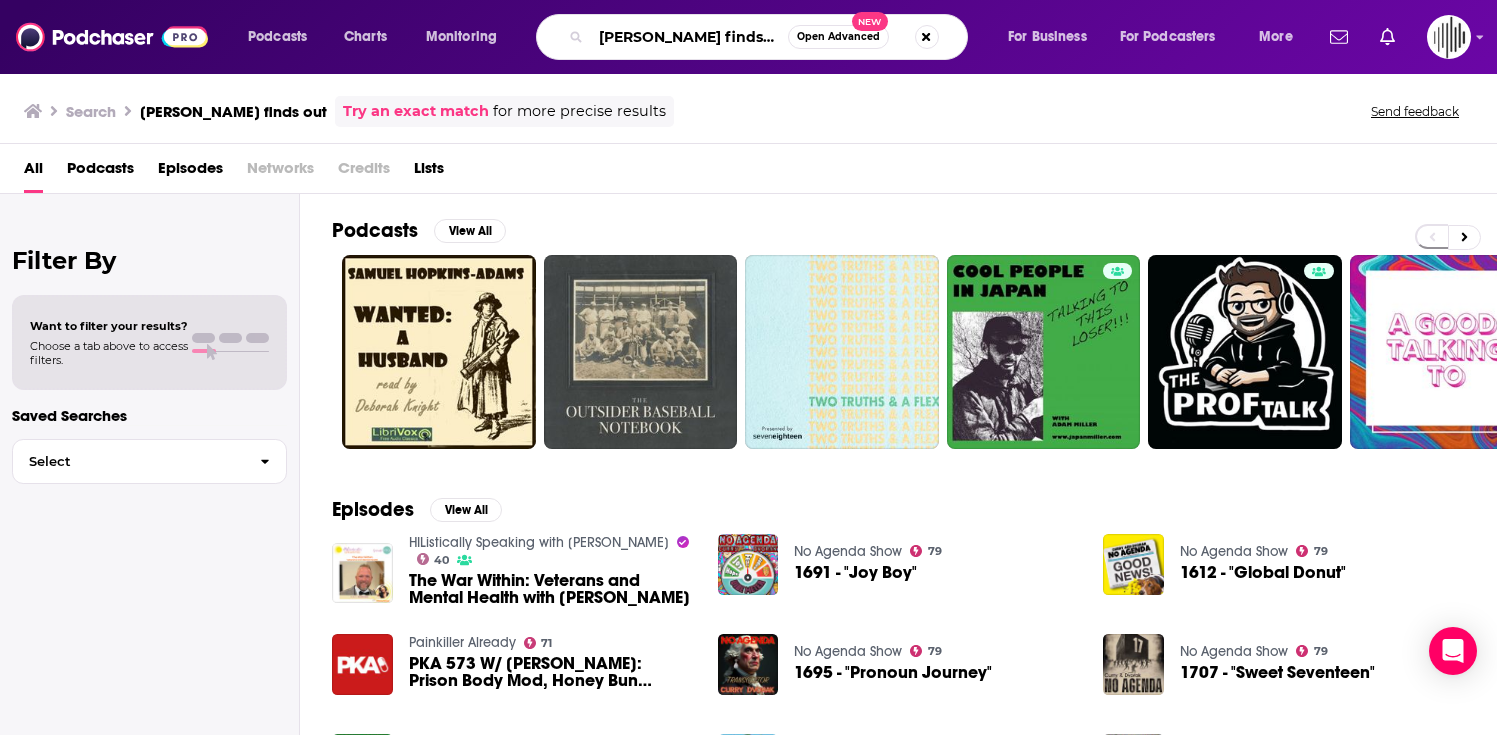drag, startPoint x: 720, startPoint y: 37, endPoint x: 568, endPoint y: 36, distance: 152.0033 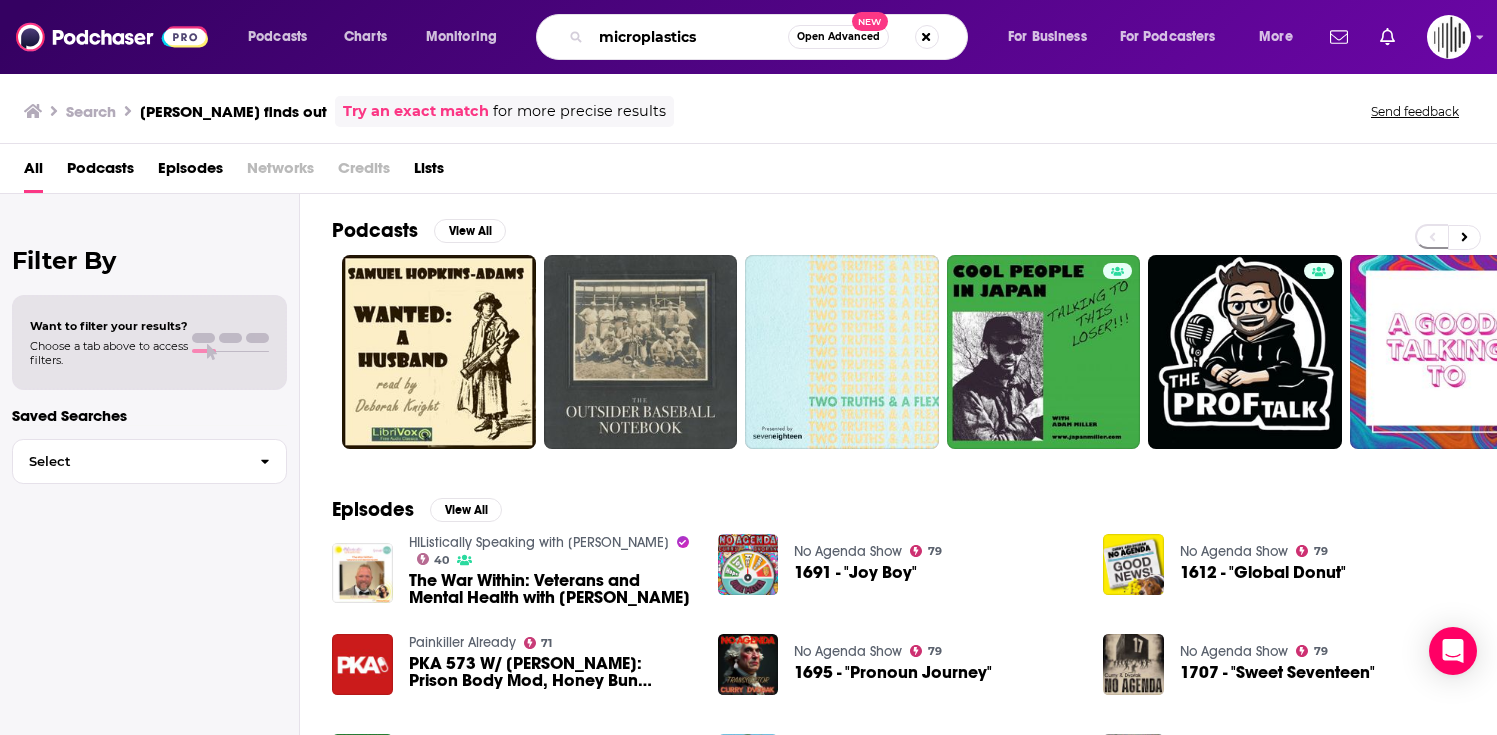 type on "microplastics" 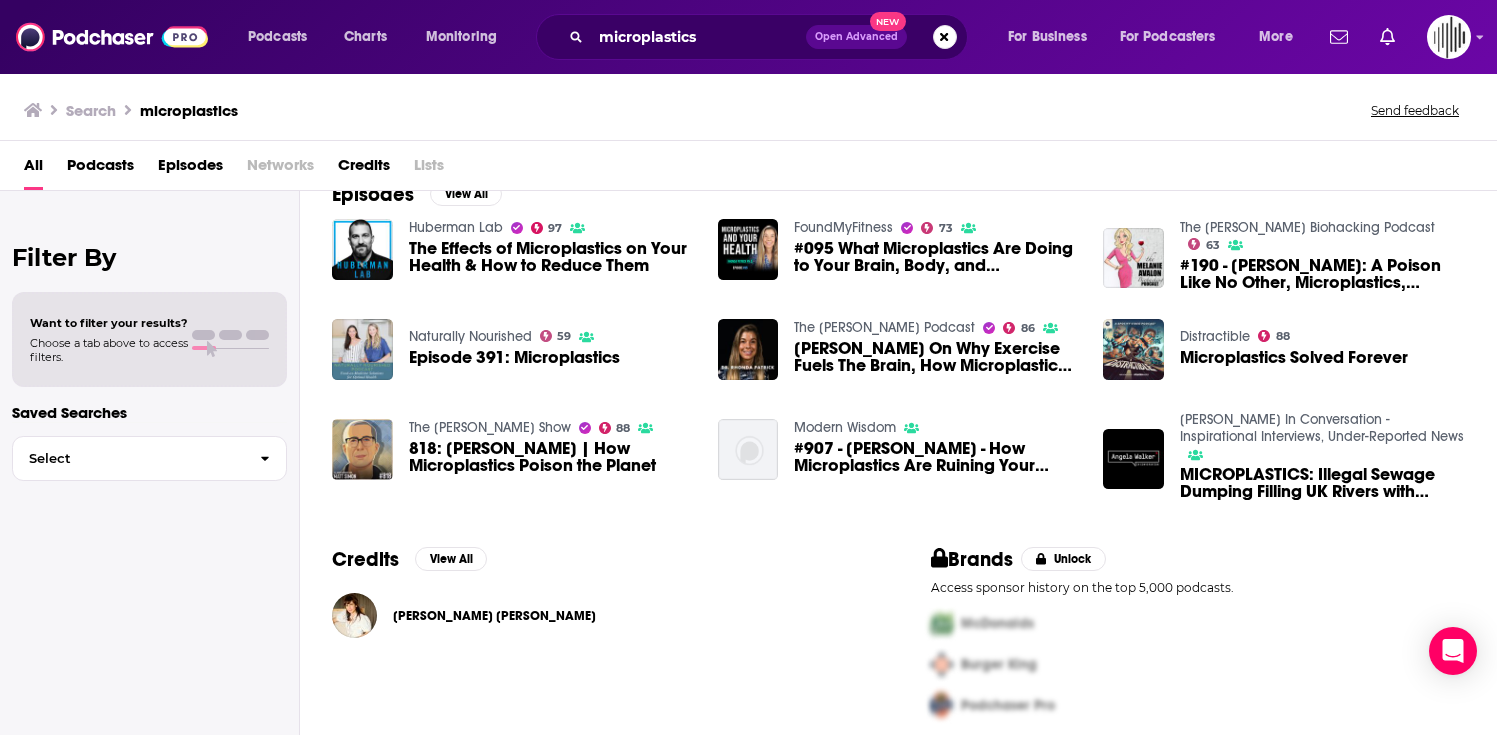 scroll, scrollTop: 328, scrollLeft: 0, axis: vertical 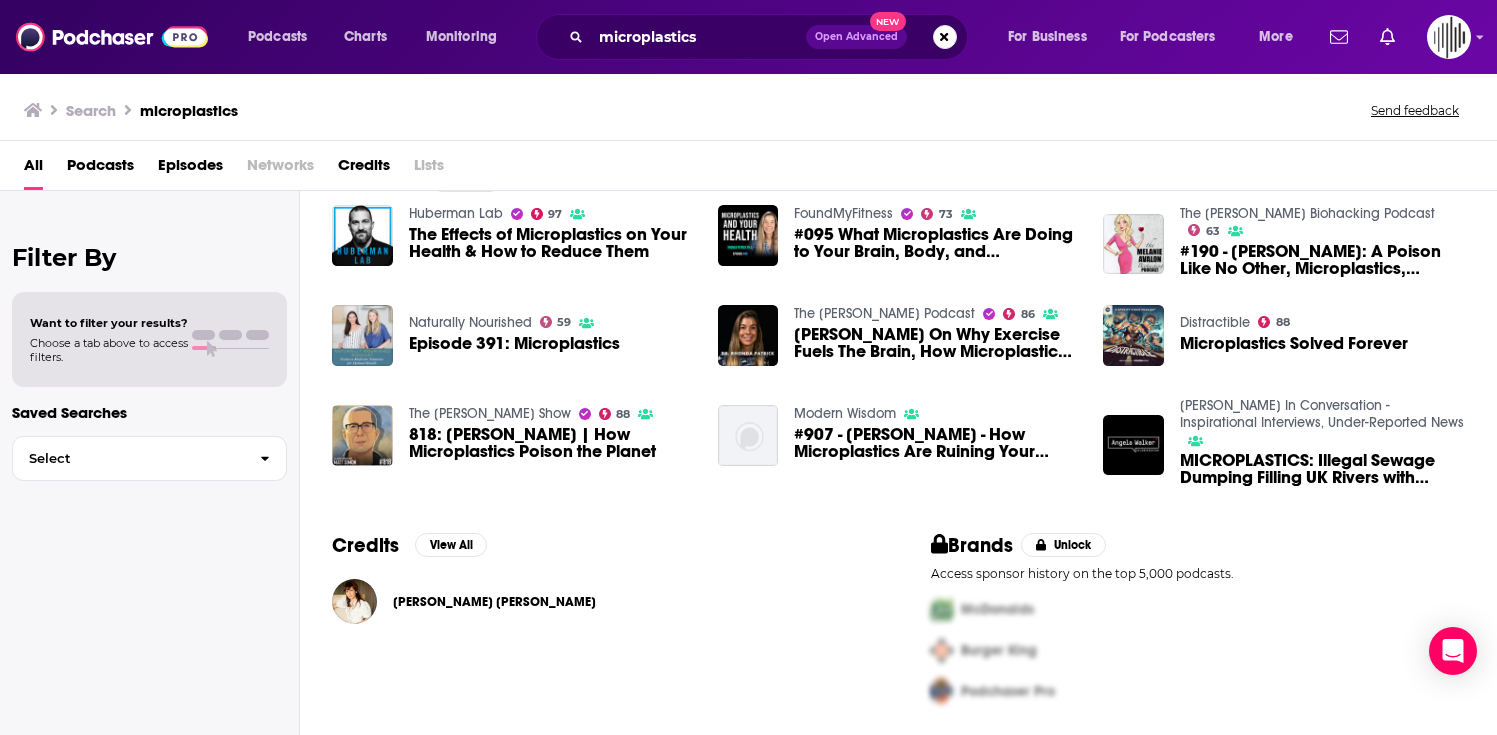 click on "Episodes" at bounding box center (190, 169) 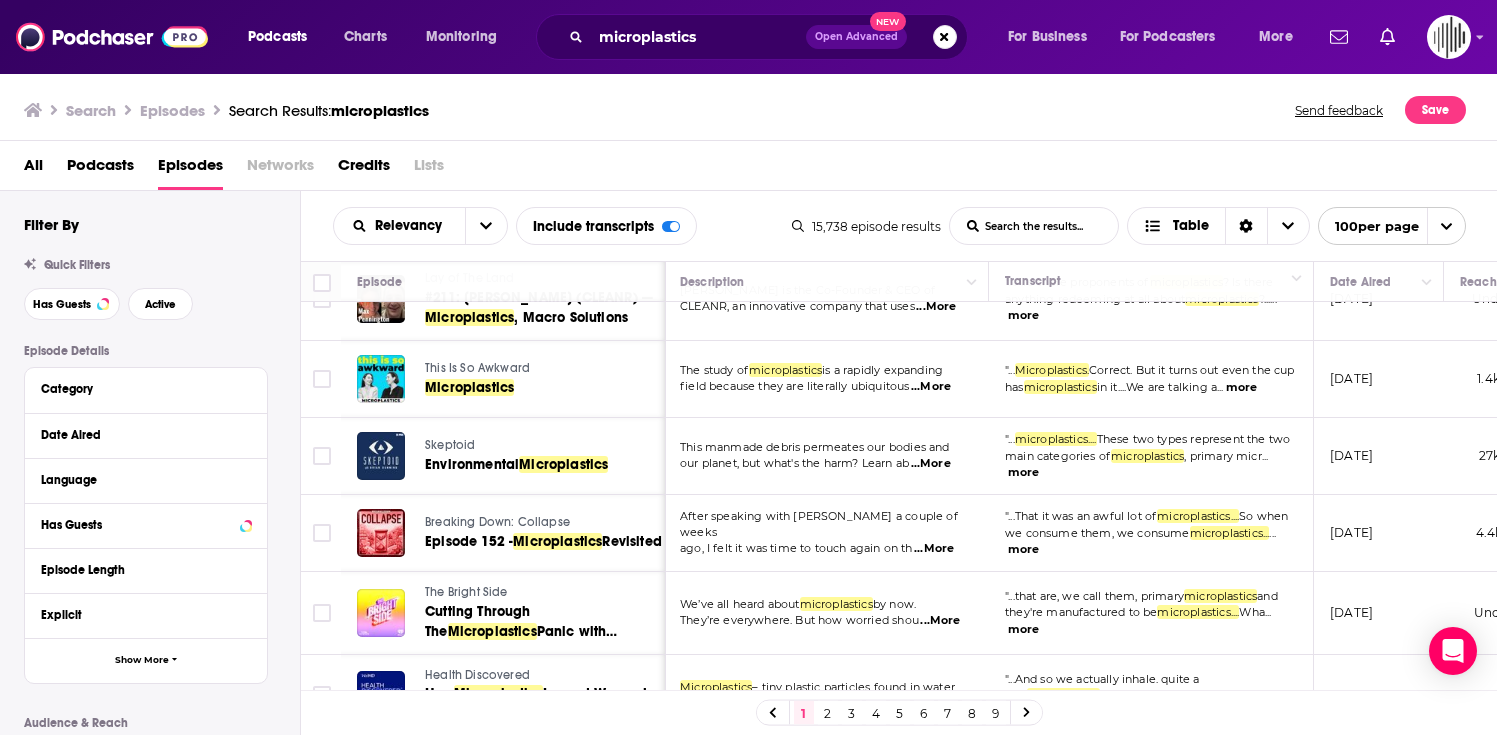 scroll, scrollTop: 954, scrollLeft: 2, axis: both 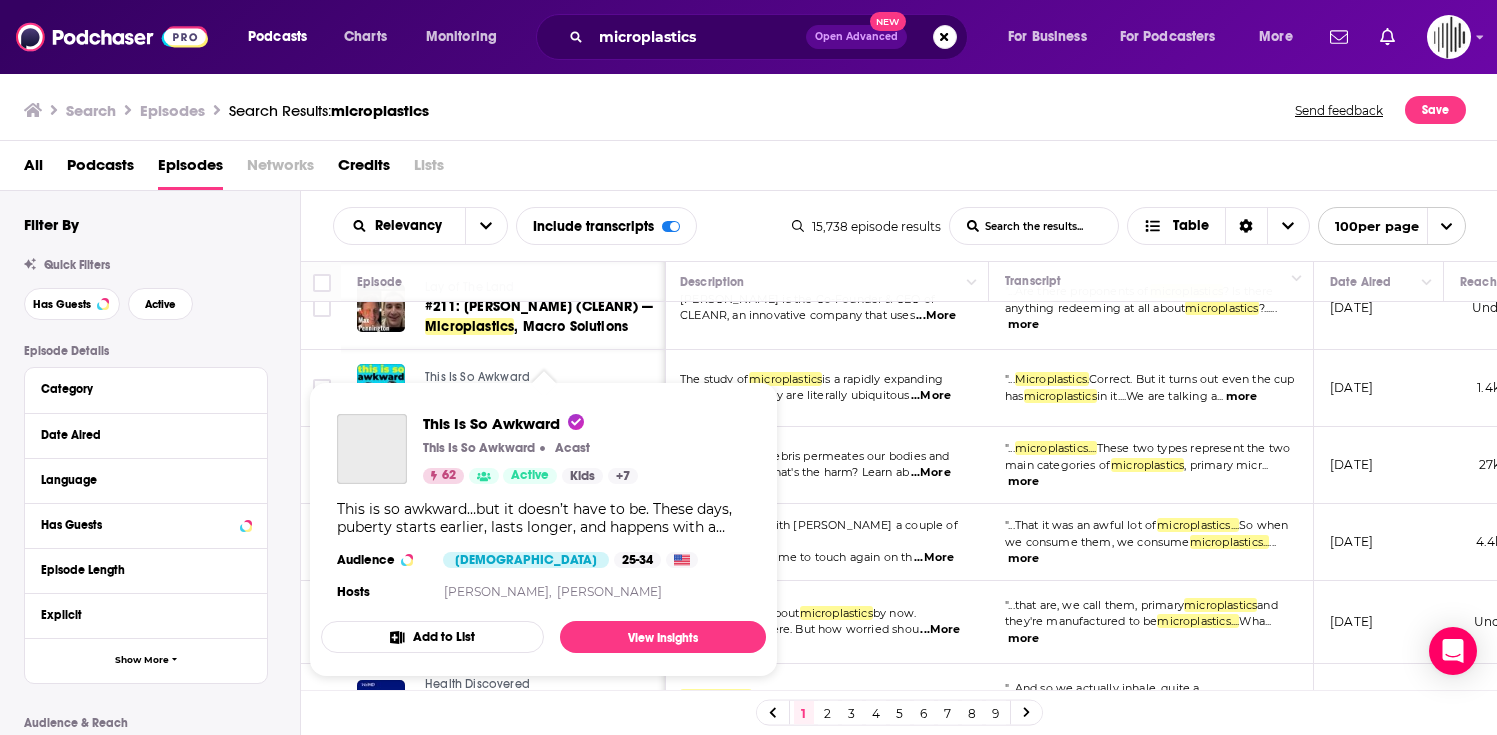 click on "This Is So Awkward This Is So Awkward Acast 62 Active Kids + 7 This is so awkward…but it doesn’t have to be. These days, puberty starts earlier, lasts longer, and happens with a cellphone in hand. The most trusted voices on puberty, [PERSON_NAME] and [PERSON_NAME], are here to remove cringe from this stage of life – not just for kids going through it but also the adults who care about them. With science, guidance and humor, they cover all the physical, emotional, and social changes that happen between ages [DEMOGRAPHIC_DATA] and beyond.
Watch the full episodes on Youtube! Audience [DEMOGRAPHIC_DATA] 25-34 Hosts   [PERSON_NAME], [PERSON_NAME] Add to List View Insights" at bounding box center [543, 529] 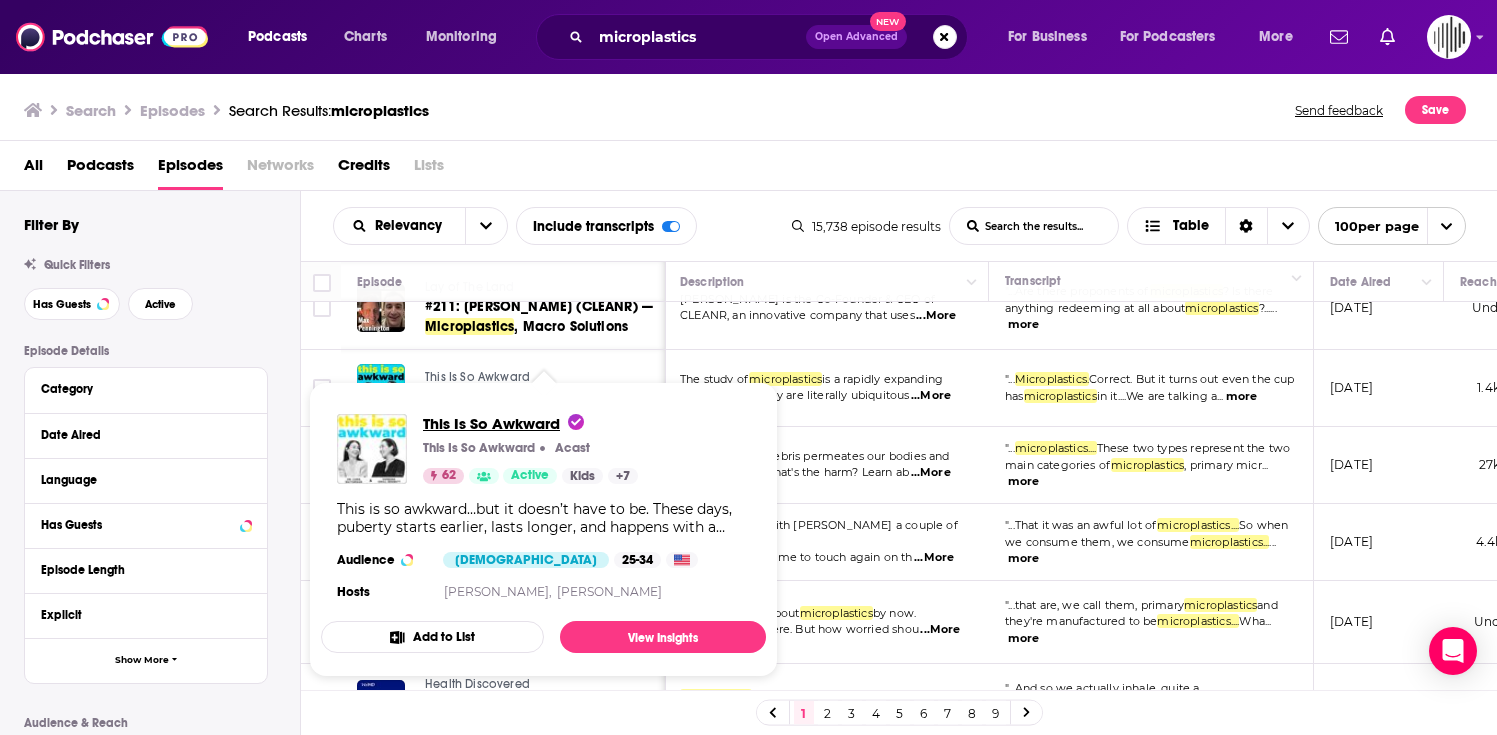click on "This Is So Awkward" at bounding box center (503, 423) 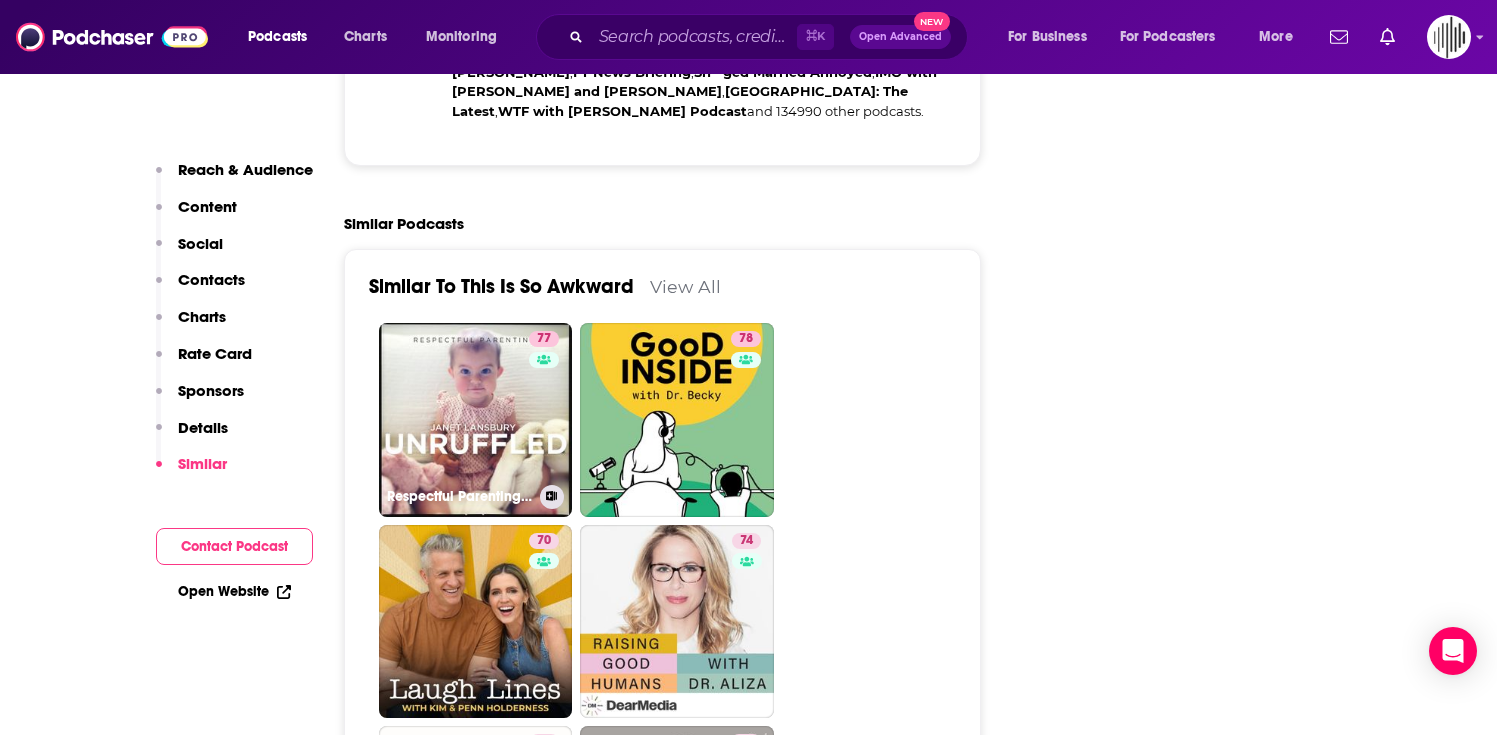 scroll, scrollTop: 4219, scrollLeft: 0, axis: vertical 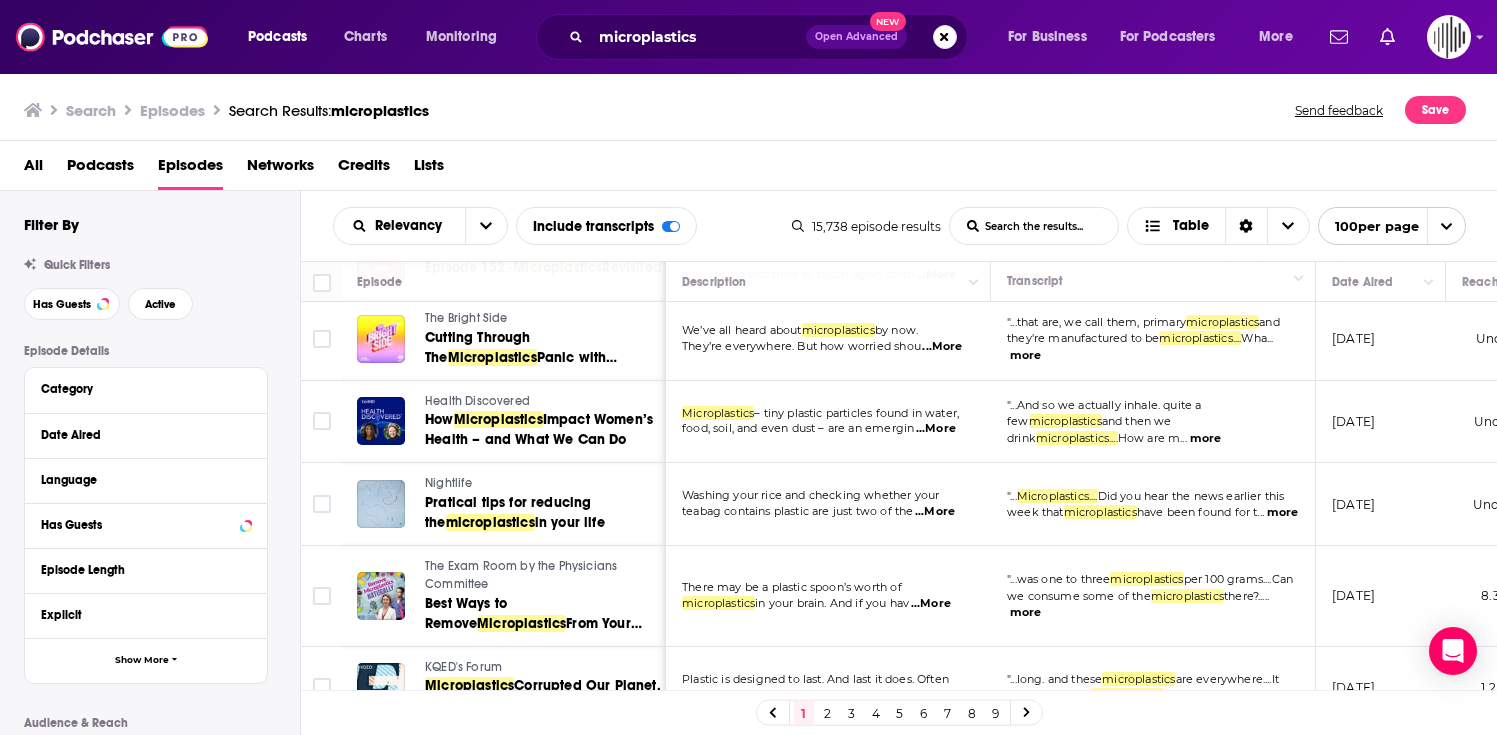 click on "...More" at bounding box center (942, 347) 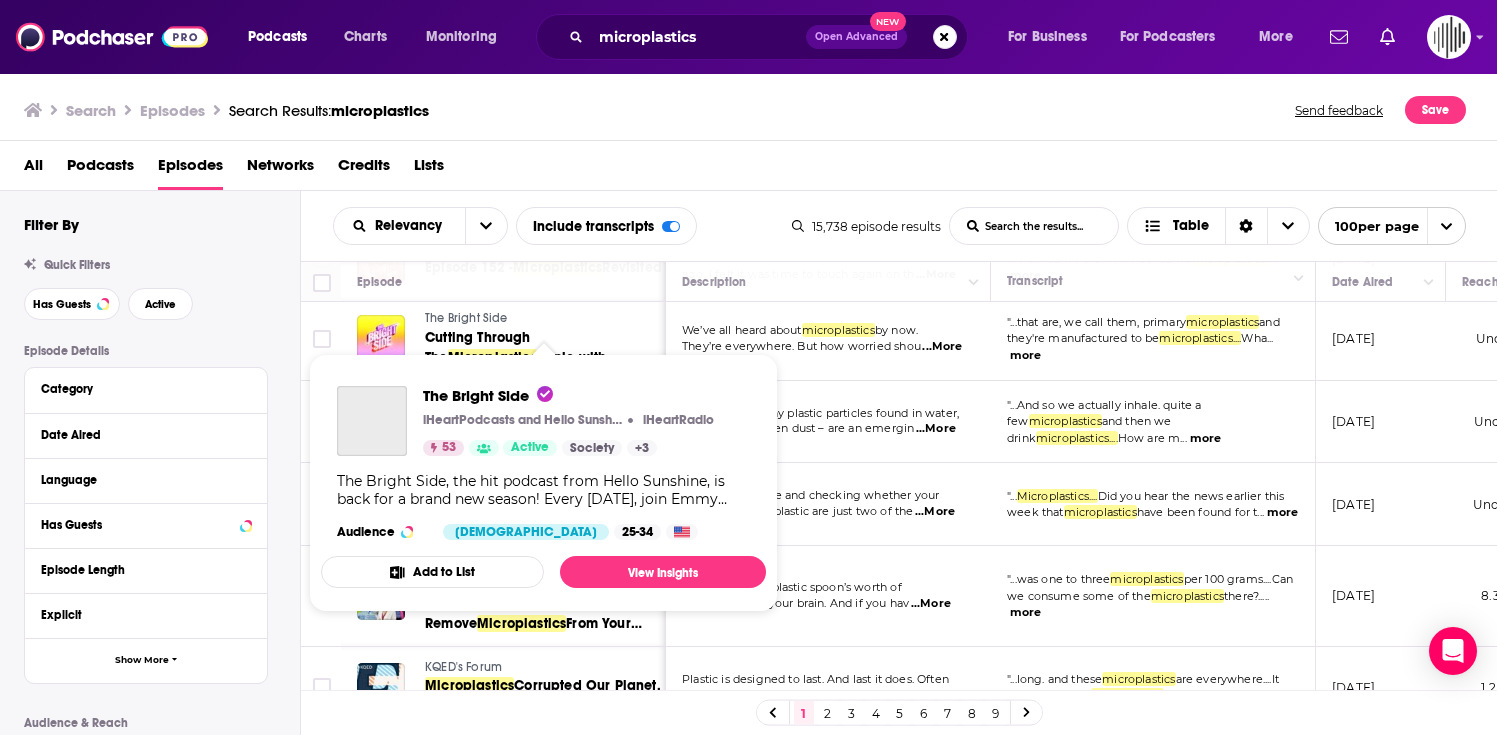 click on "The Bright Side" at bounding box center (466, 318) 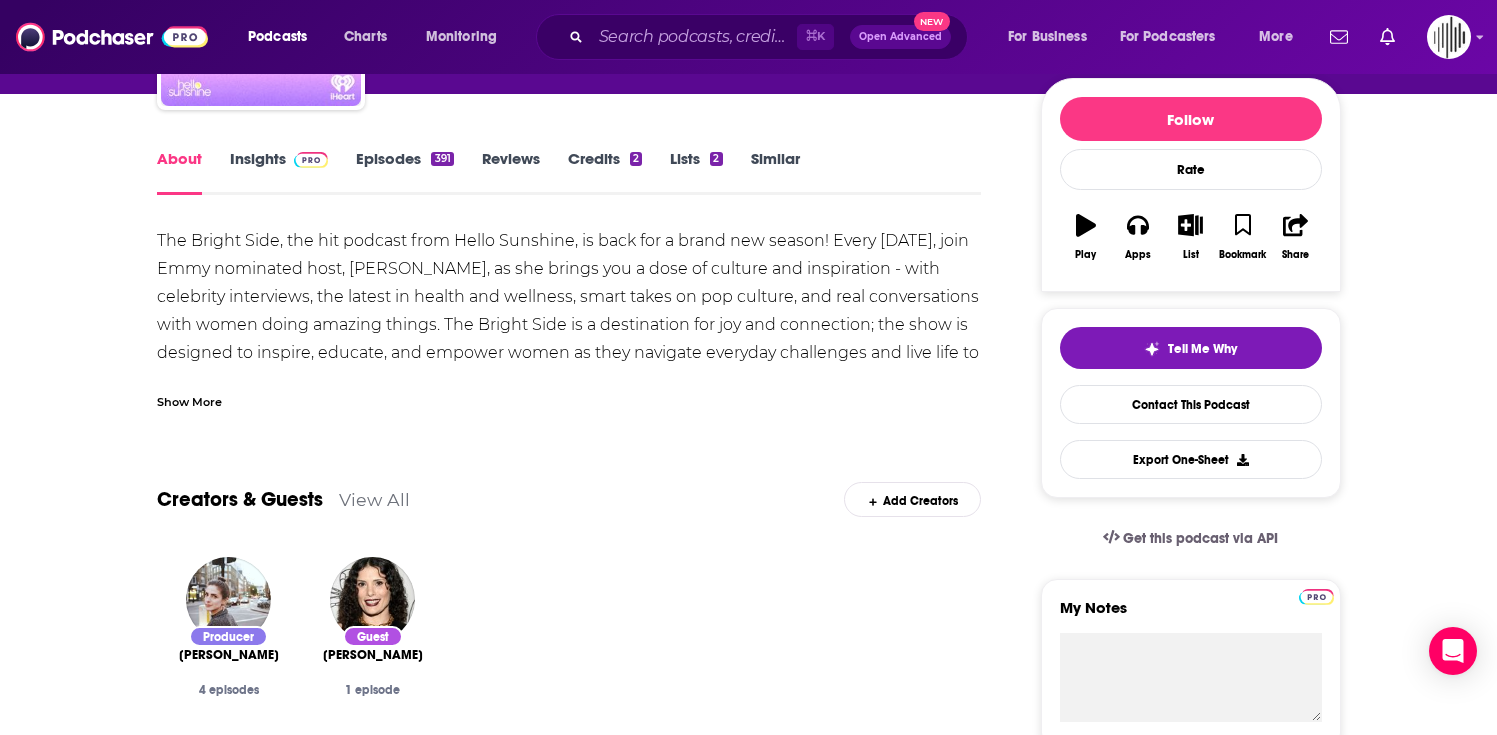 scroll, scrollTop: 242, scrollLeft: 0, axis: vertical 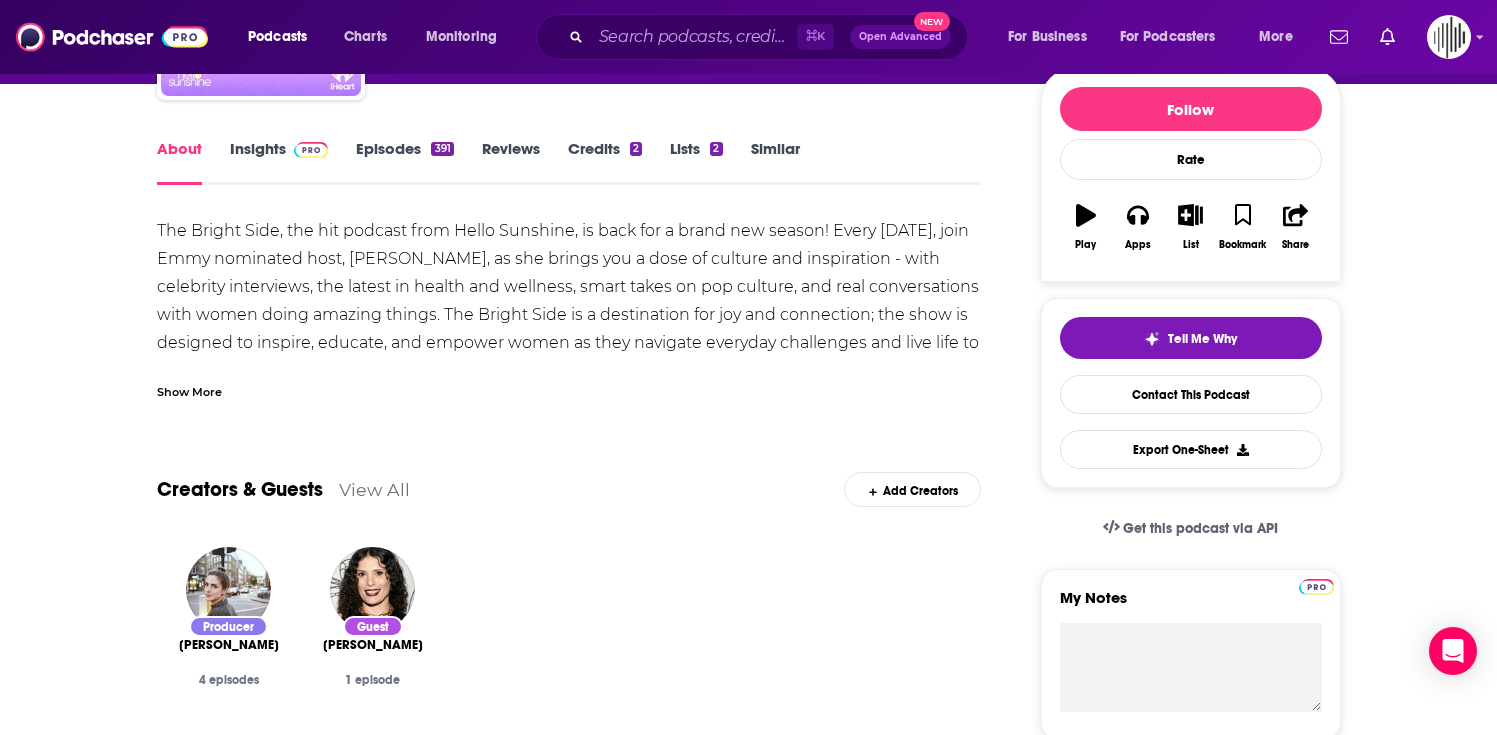 click on "Show More" at bounding box center [189, 390] 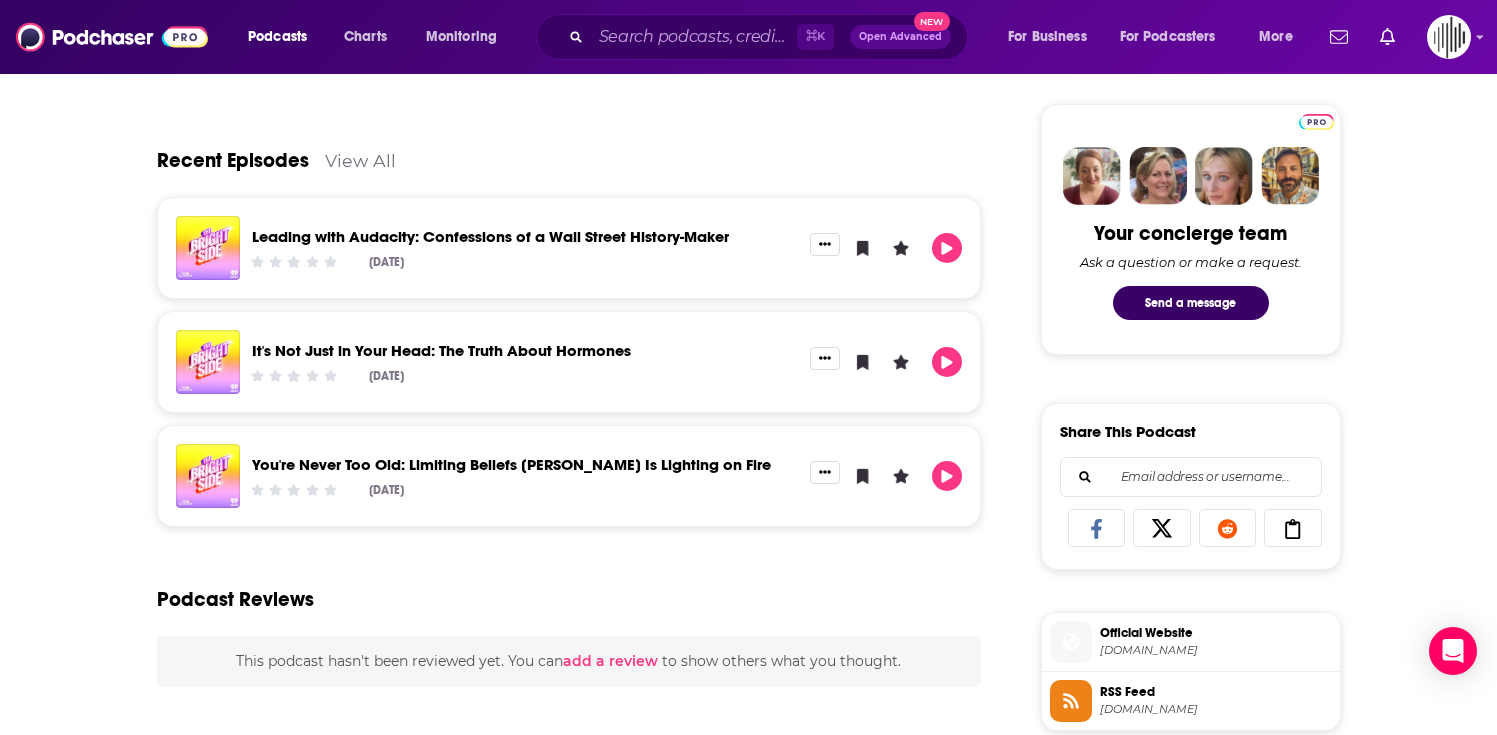 scroll, scrollTop: 924, scrollLeft: 0, axis: vertical 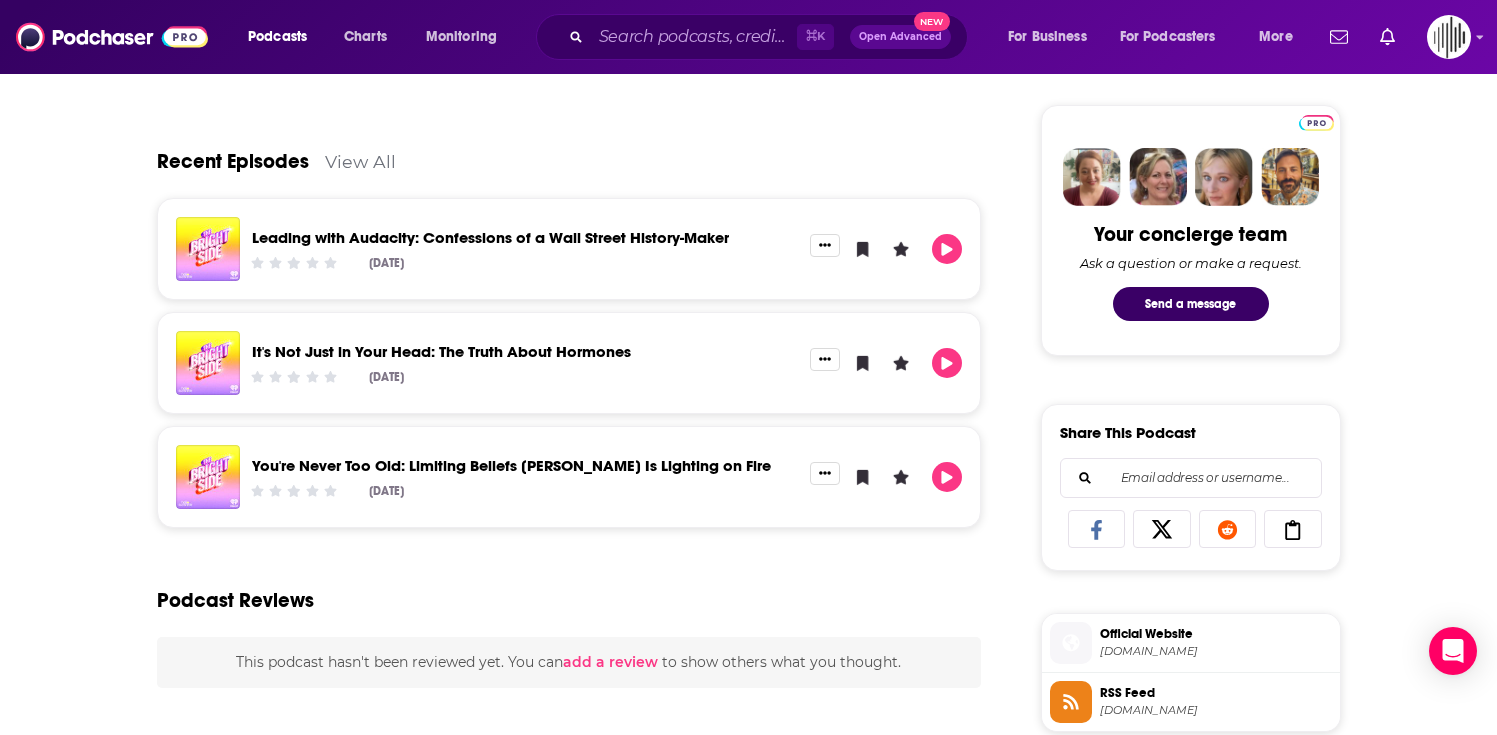 click on "View All" at bounding box center (360, 161) 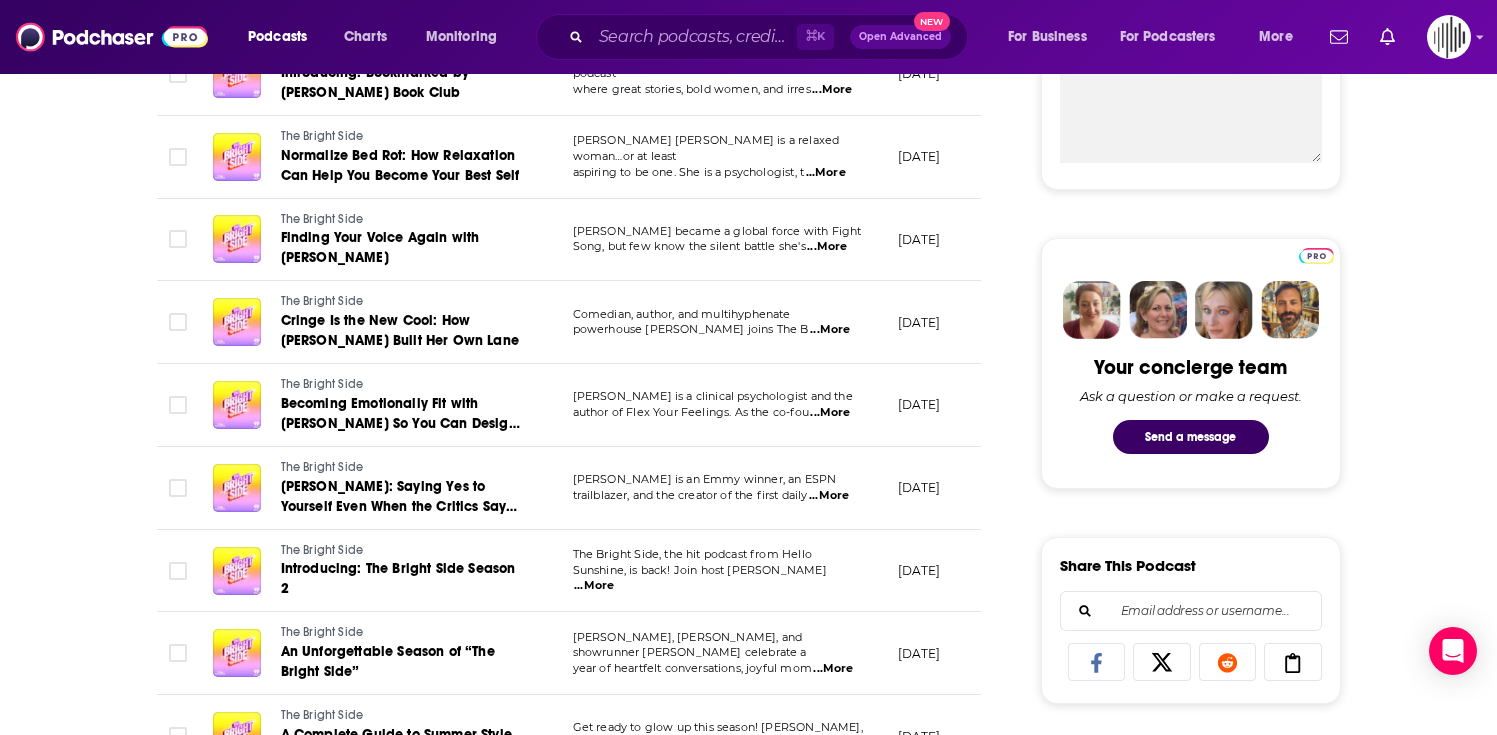 scroll, scrollTop: 797, scrollLeft: 0, axis: vertical 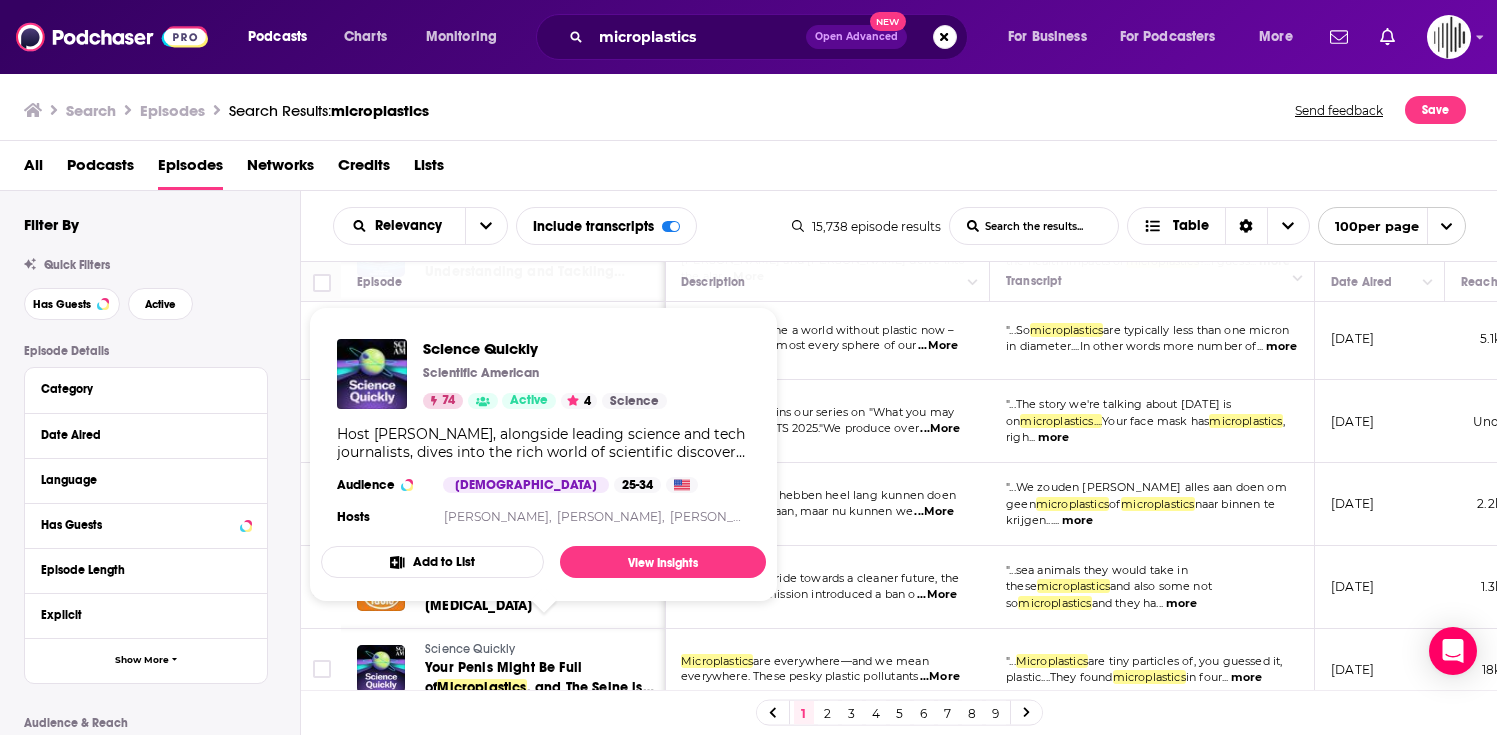 click on "Science Quickly" at bounding box center (470, 649) 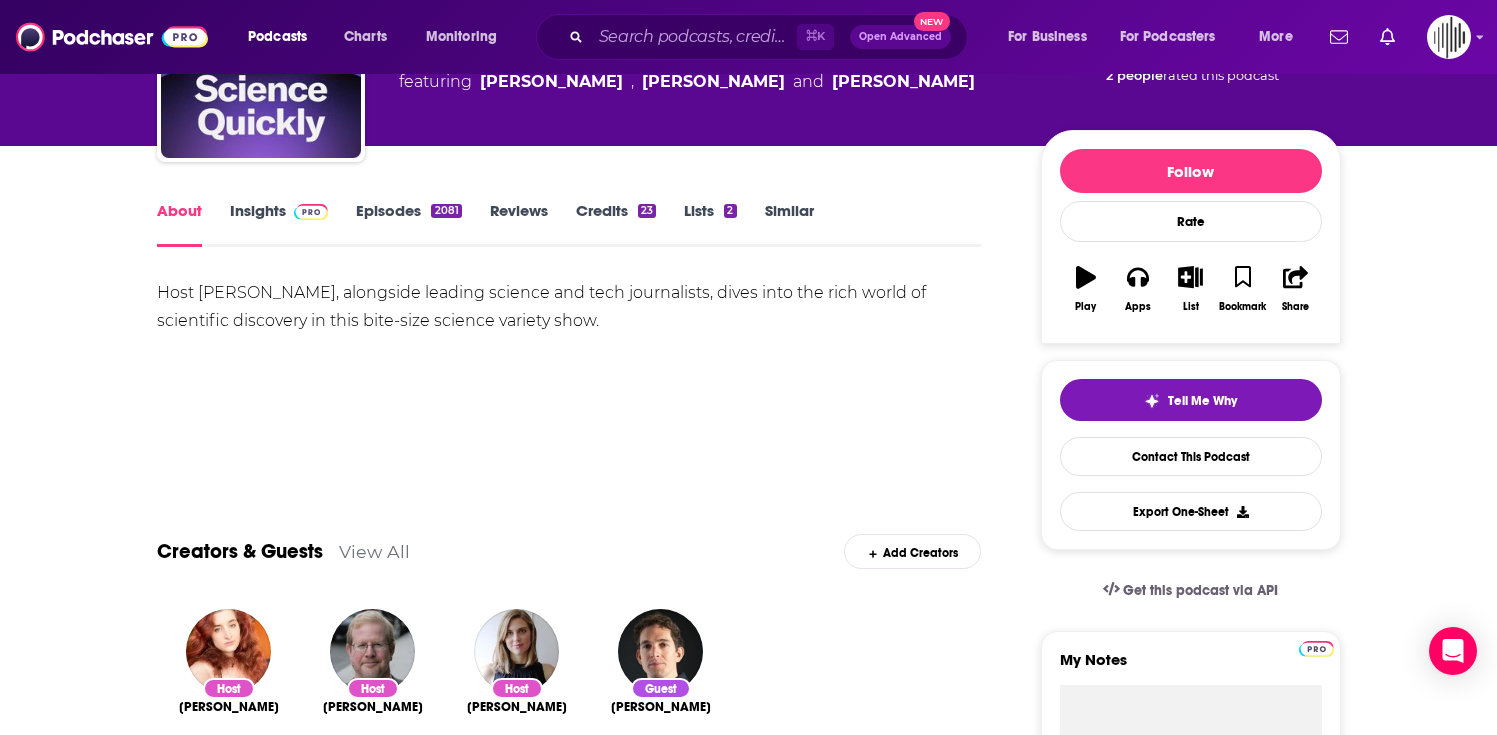 scroll, scrollTop: 0, scrollLeft: 0, axis: both 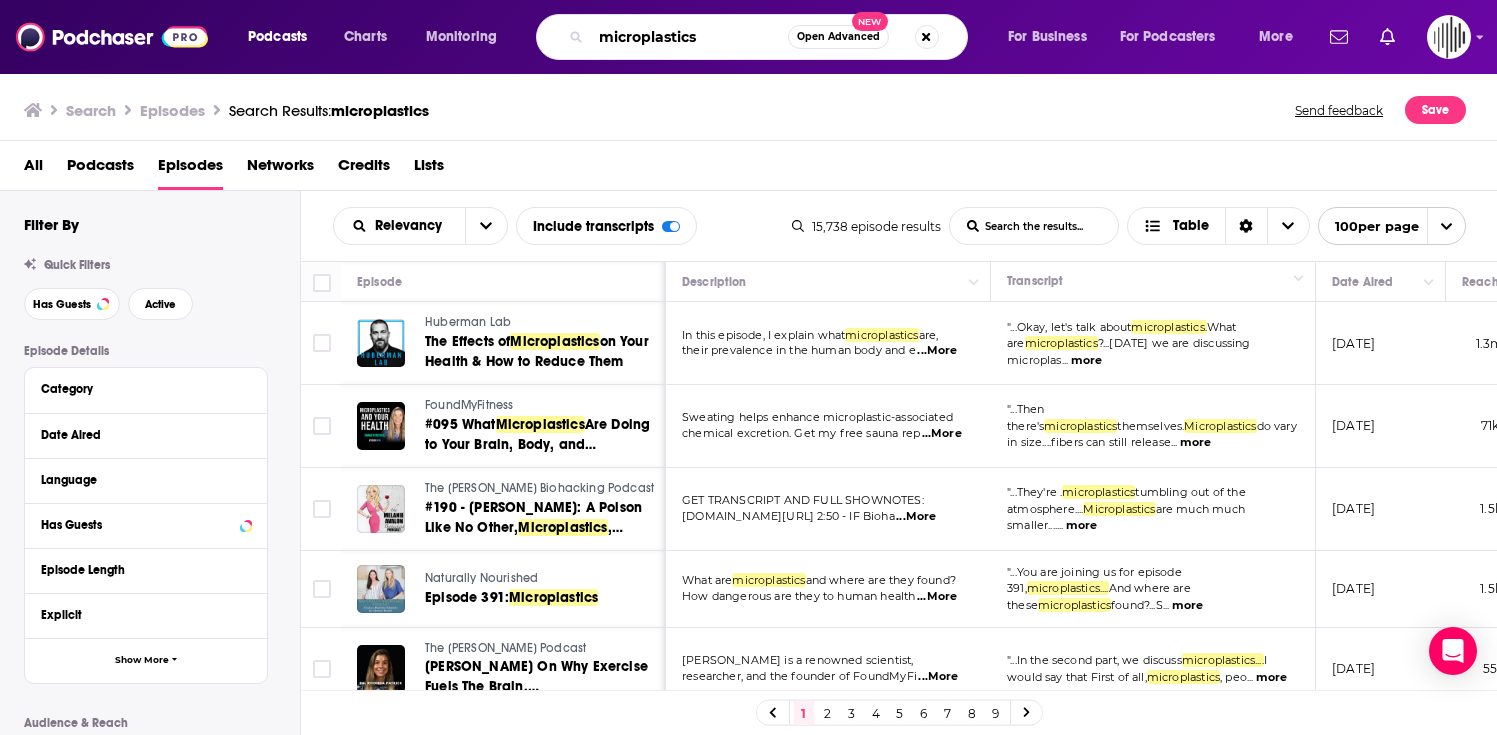 click on "microplastics" at bounding box center (689, 37) 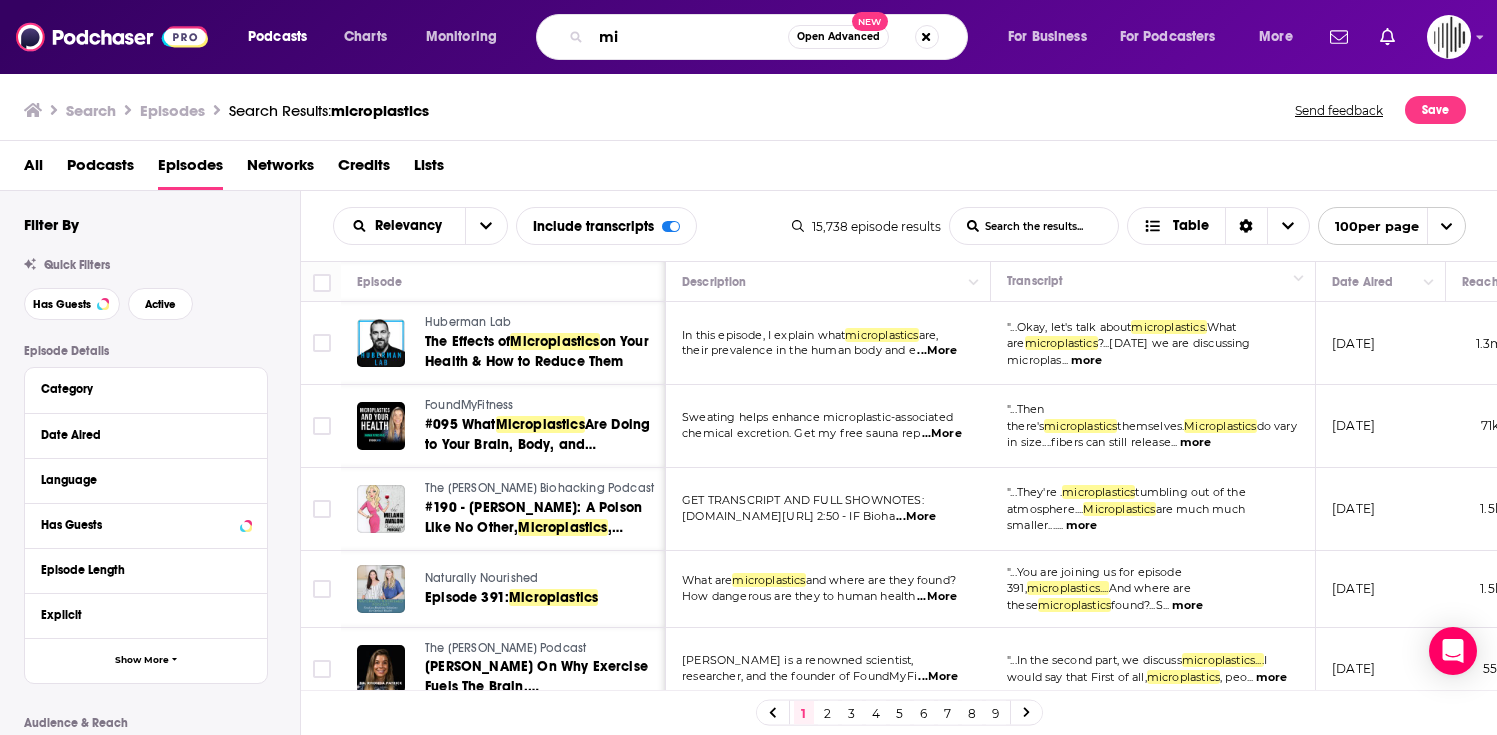type on "m" 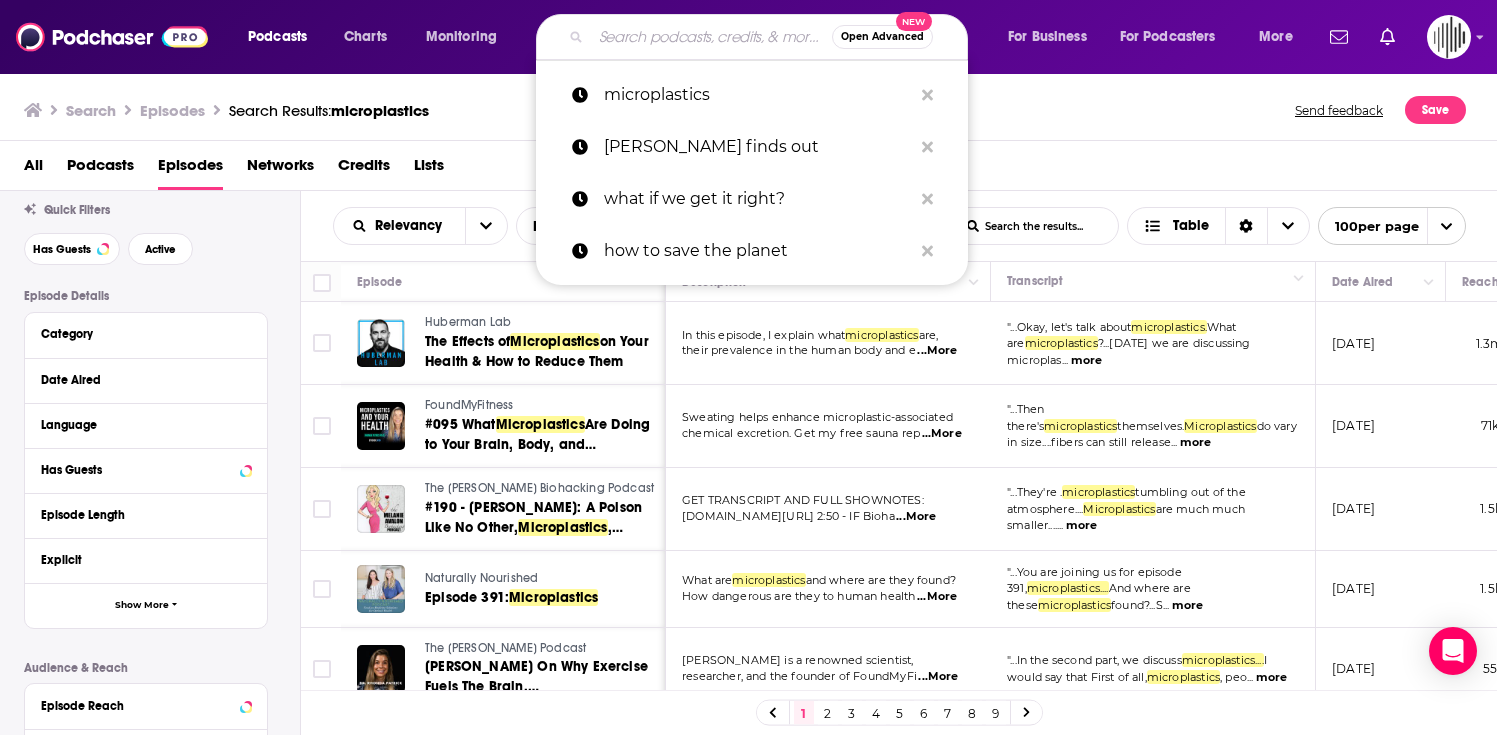scroll, scrollTop: 0, scrollLeft: 0, axis: both 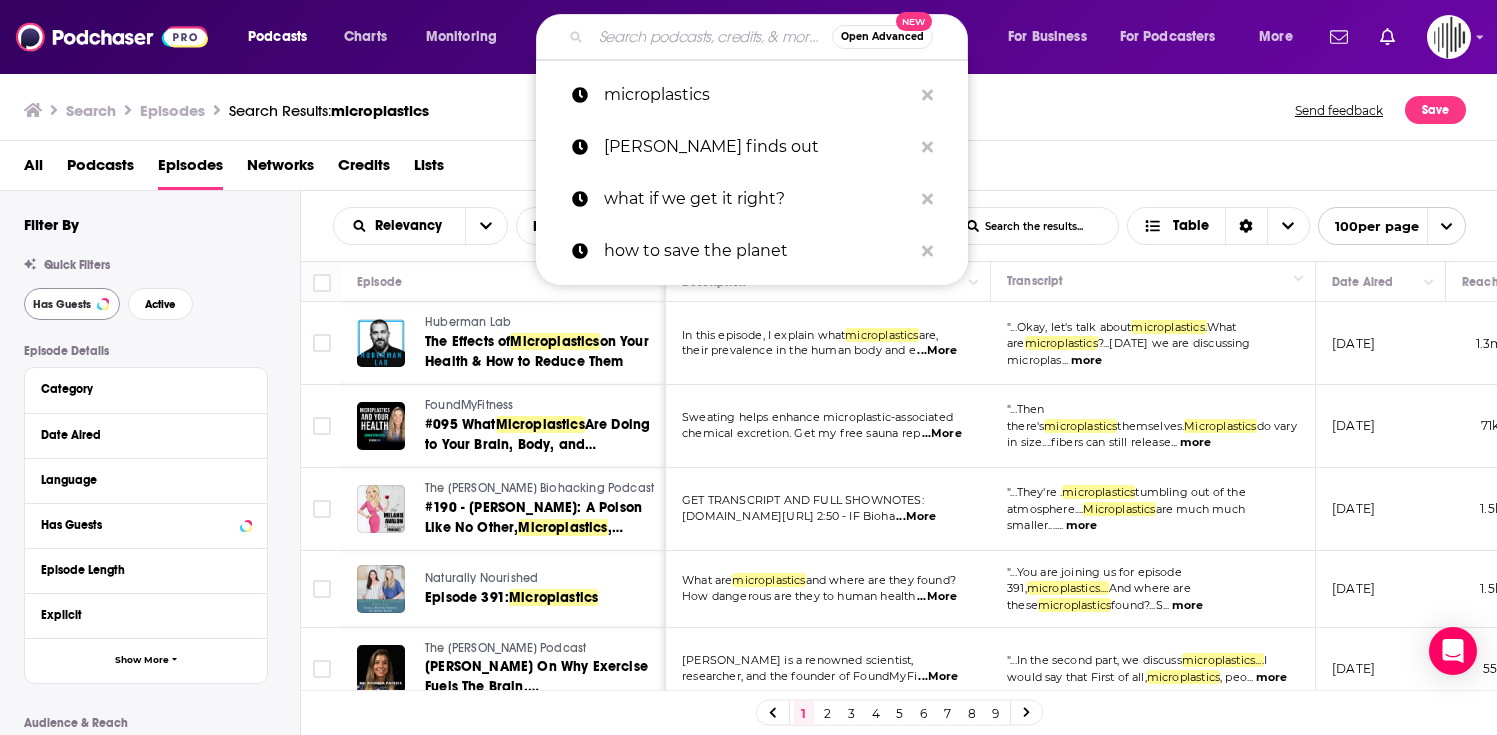 type 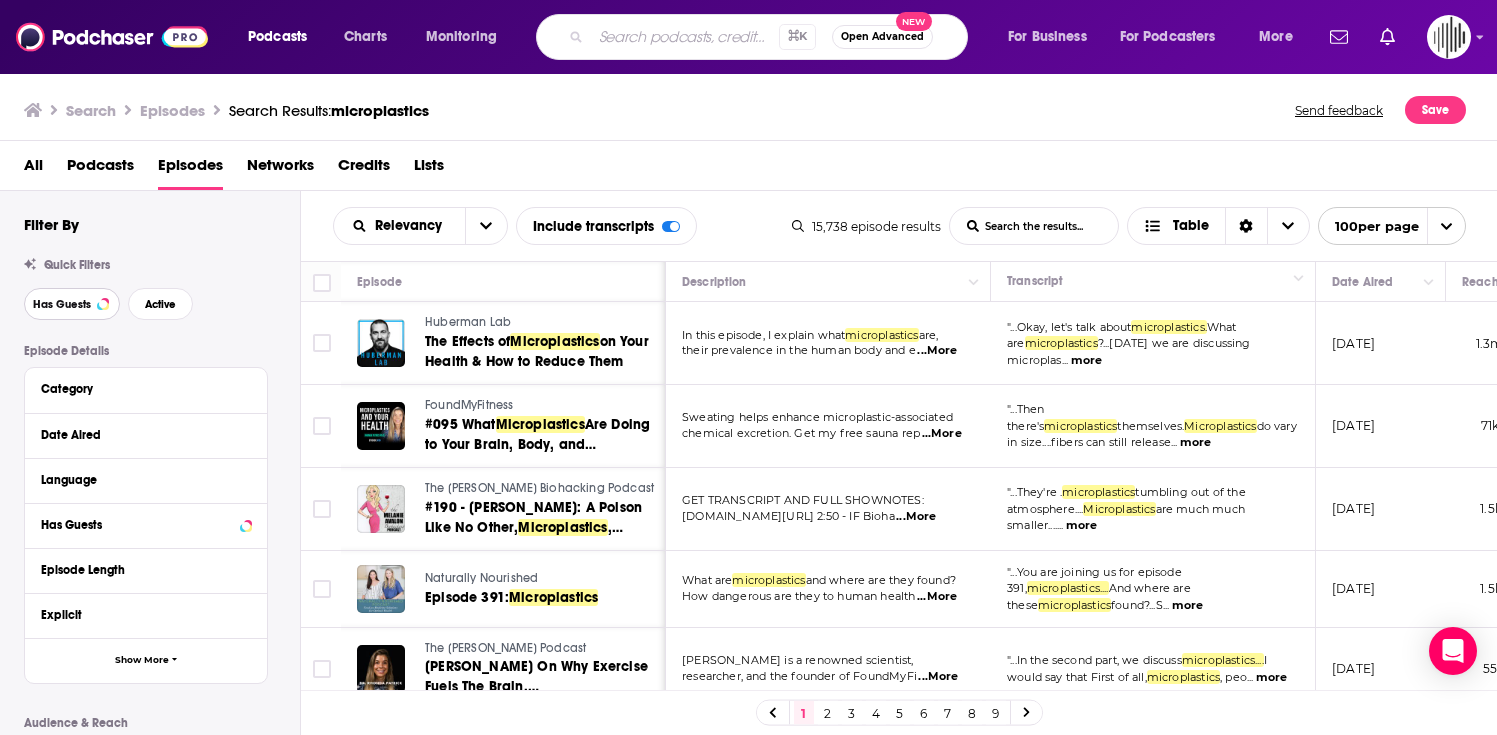 click on "Has Guests" at bounding box center (62, 304) 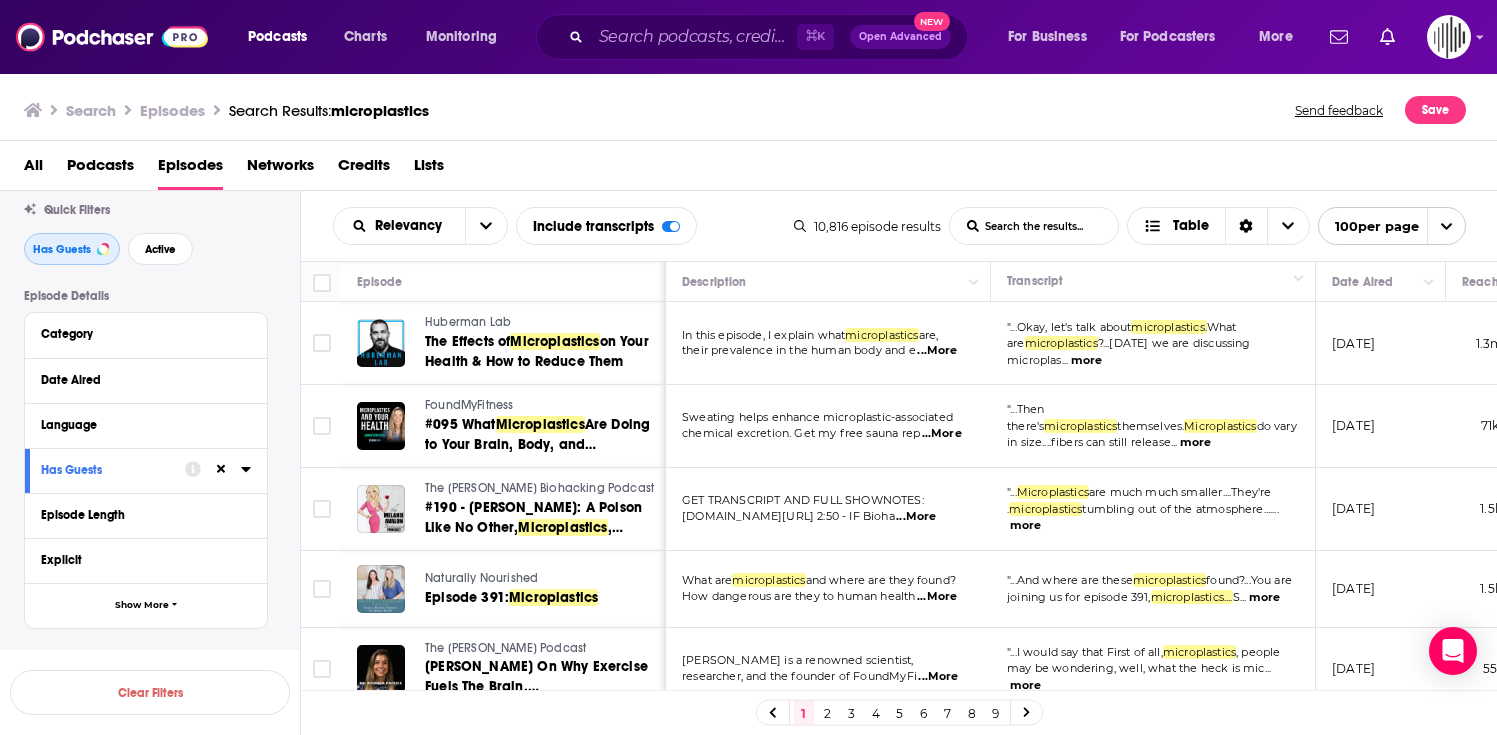 scroll, scrollTop: 63, scrollLeft: 0, axis: vertical 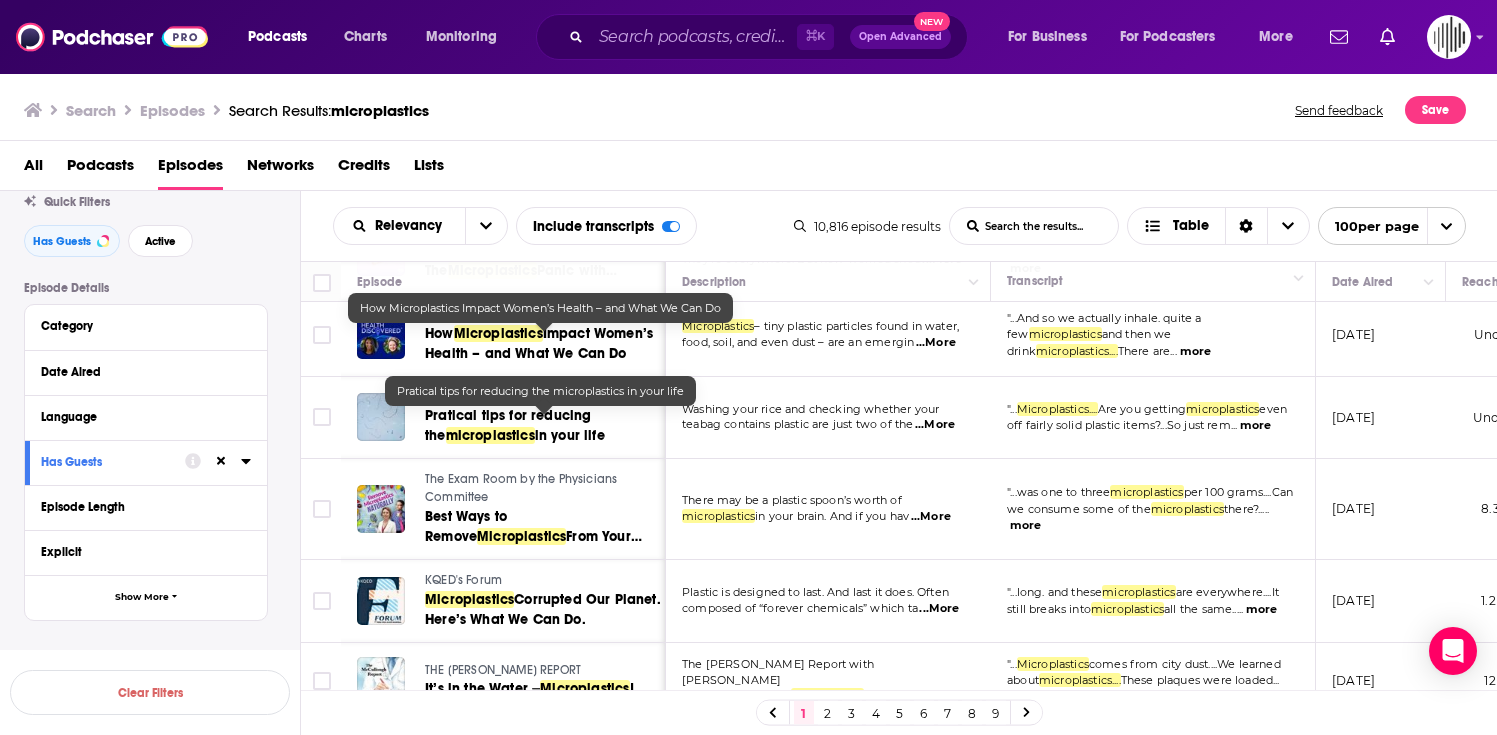 click on "How" at bounding box center [439, 333] 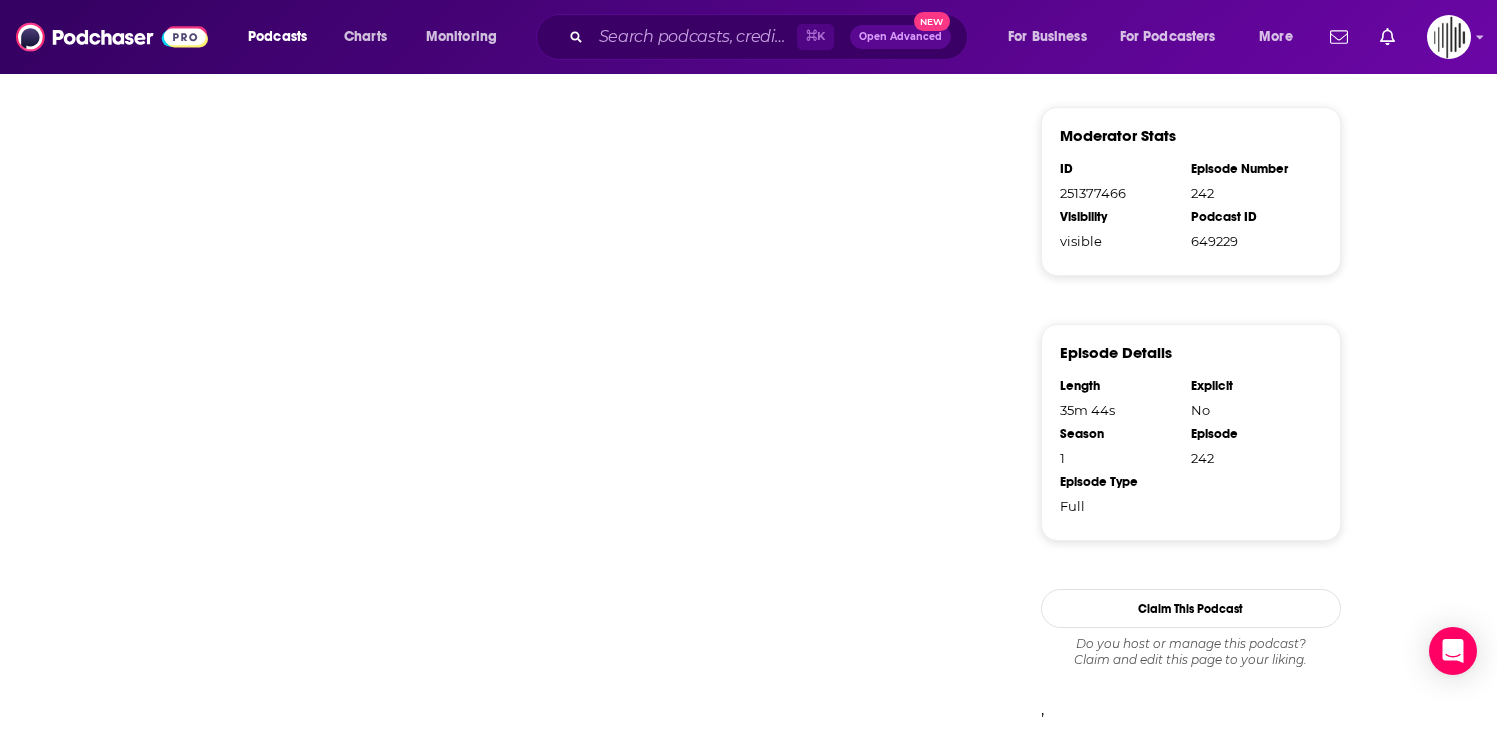 scroll, scrollTop: 0, scrollLeft: 0, axis: both 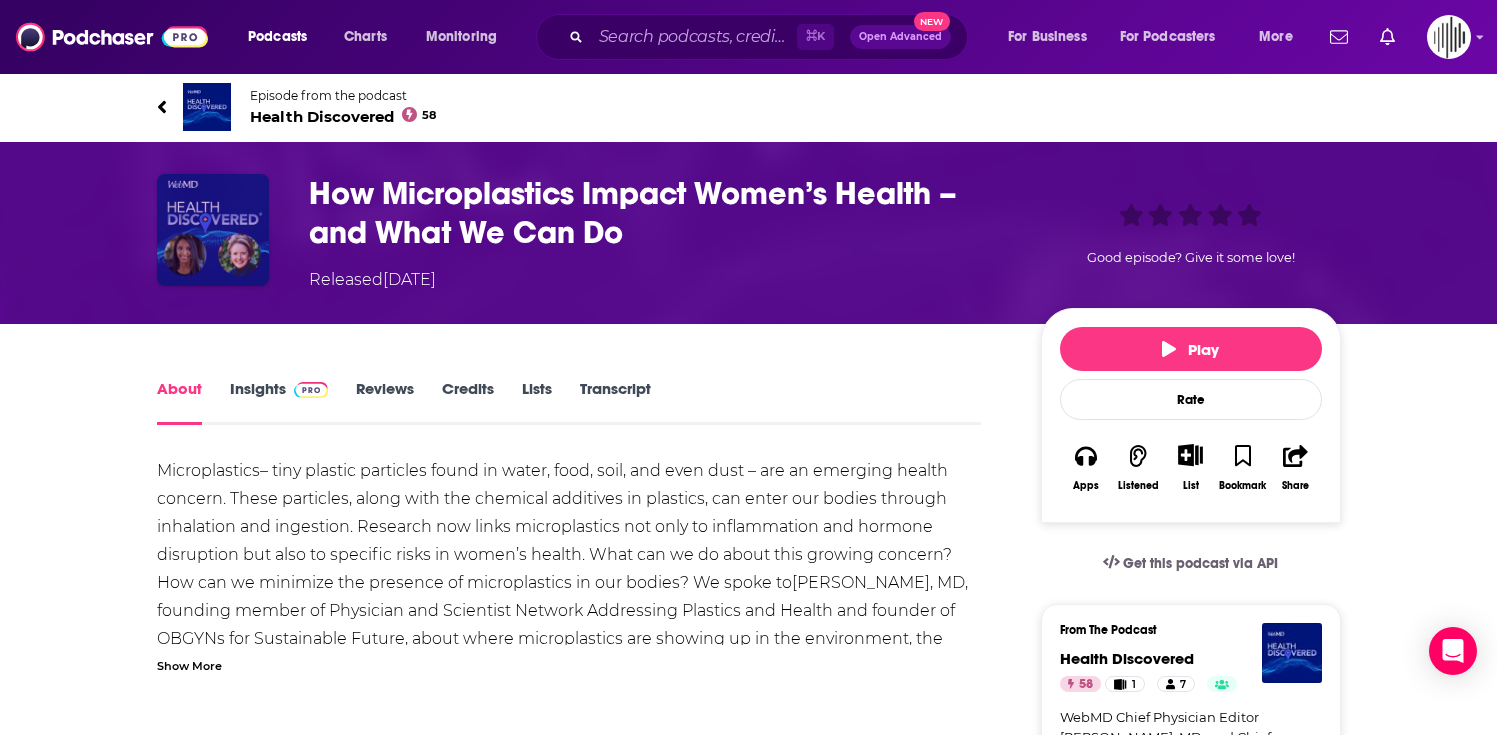click at bounding box center [213, 230] 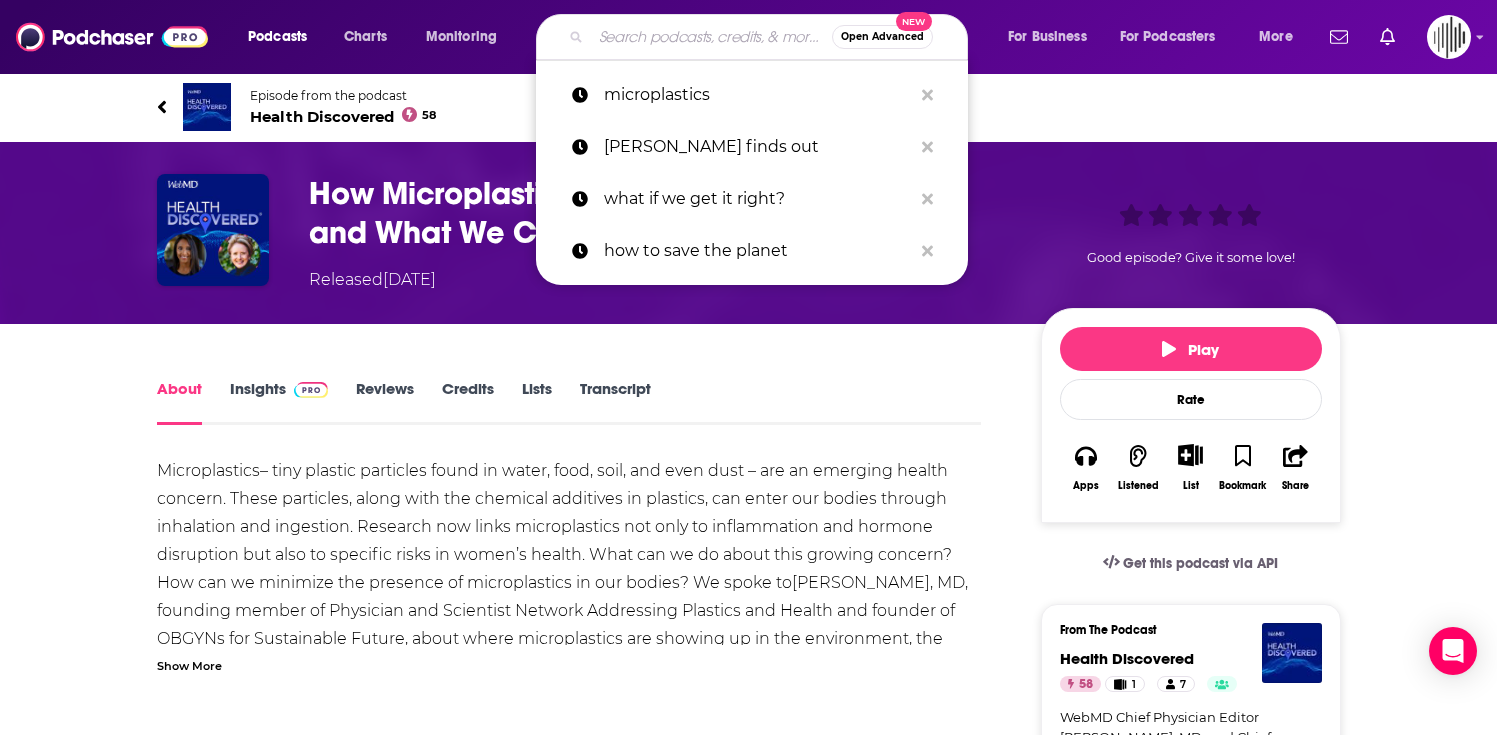 click at bounding box center (711, 37) 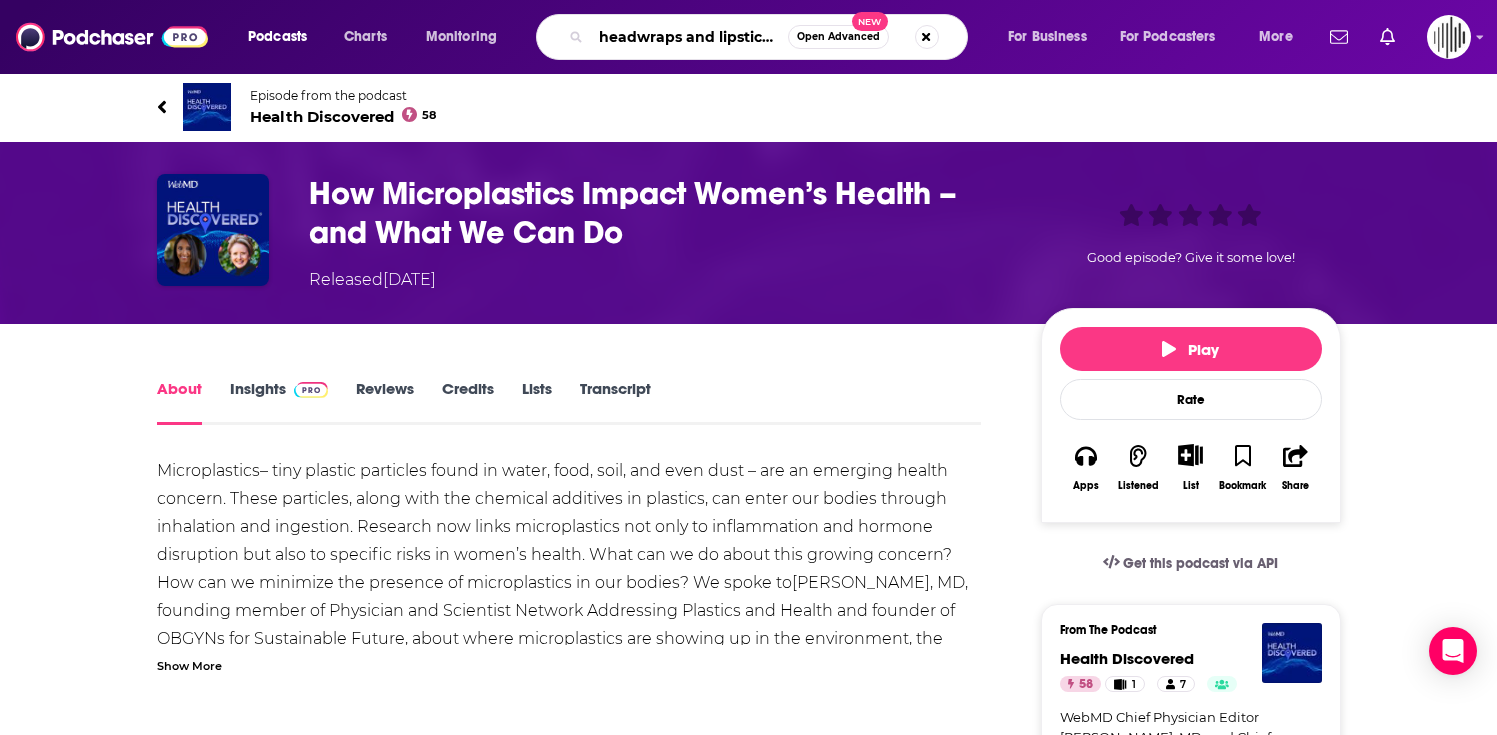 type on "headwraps and lipsticks" 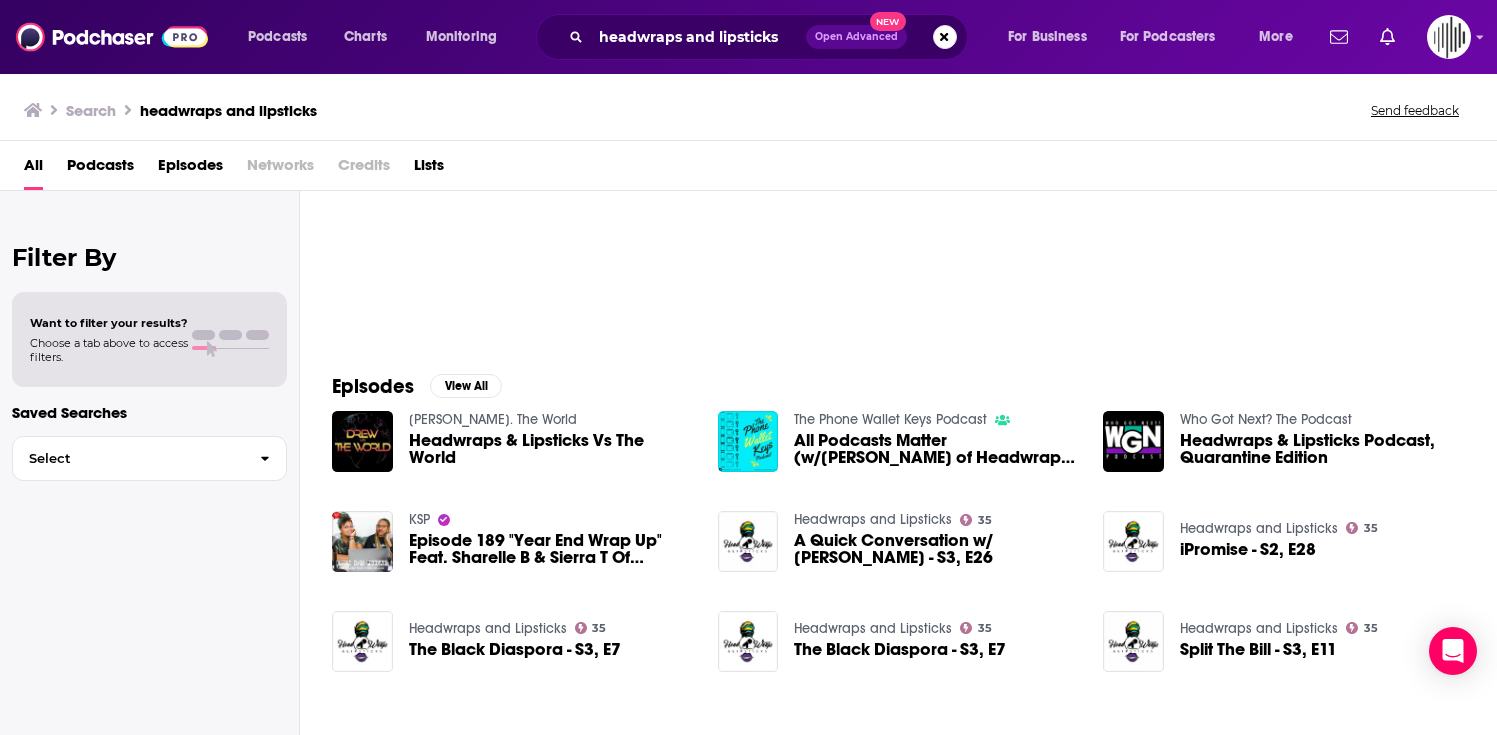 scroll, scrollTop: 118, scrollLeft: 0, axis: vertical 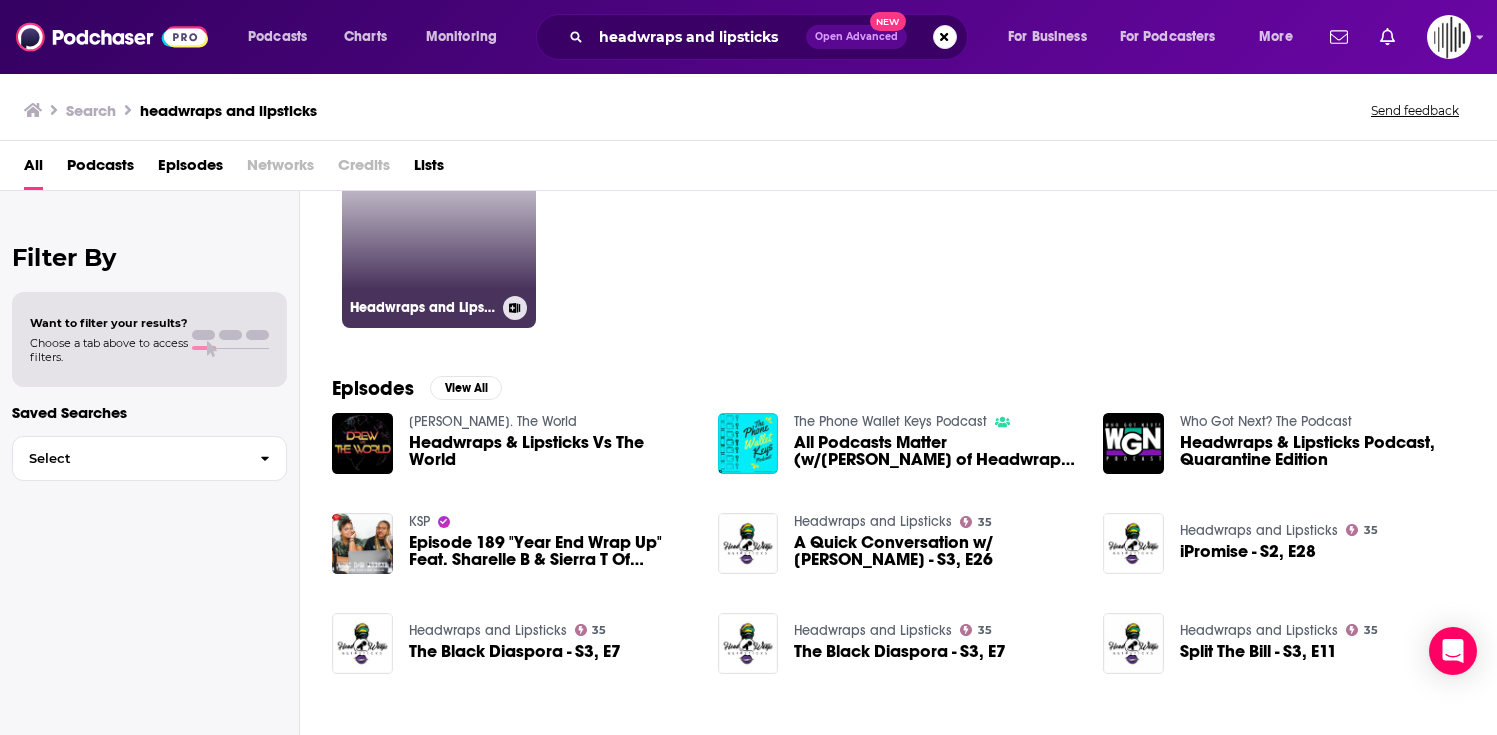 click on "35 Headwraps and Lipsticks" at bounding box center [439, 231] 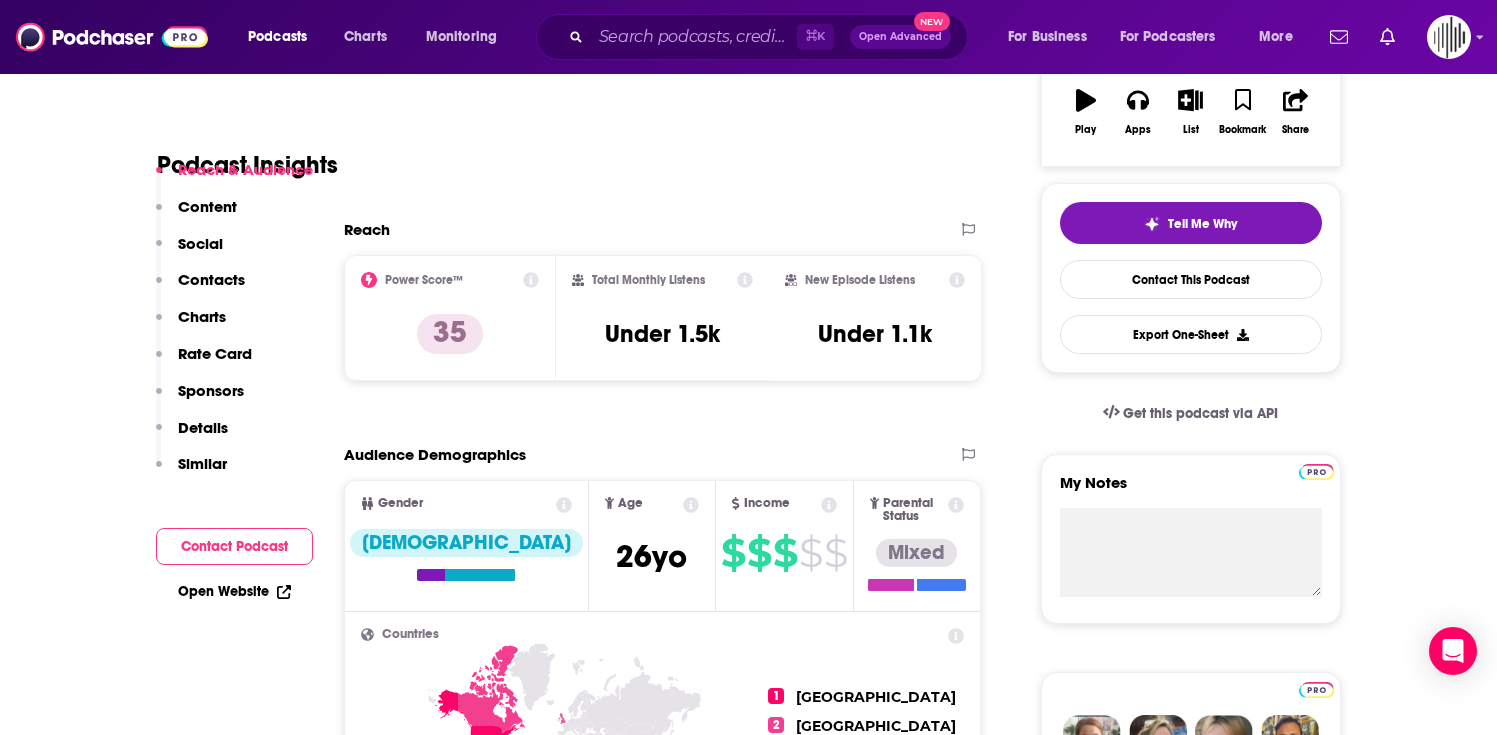scroll, scrollTop: 353, scrollLeft: 0, axis: vertical 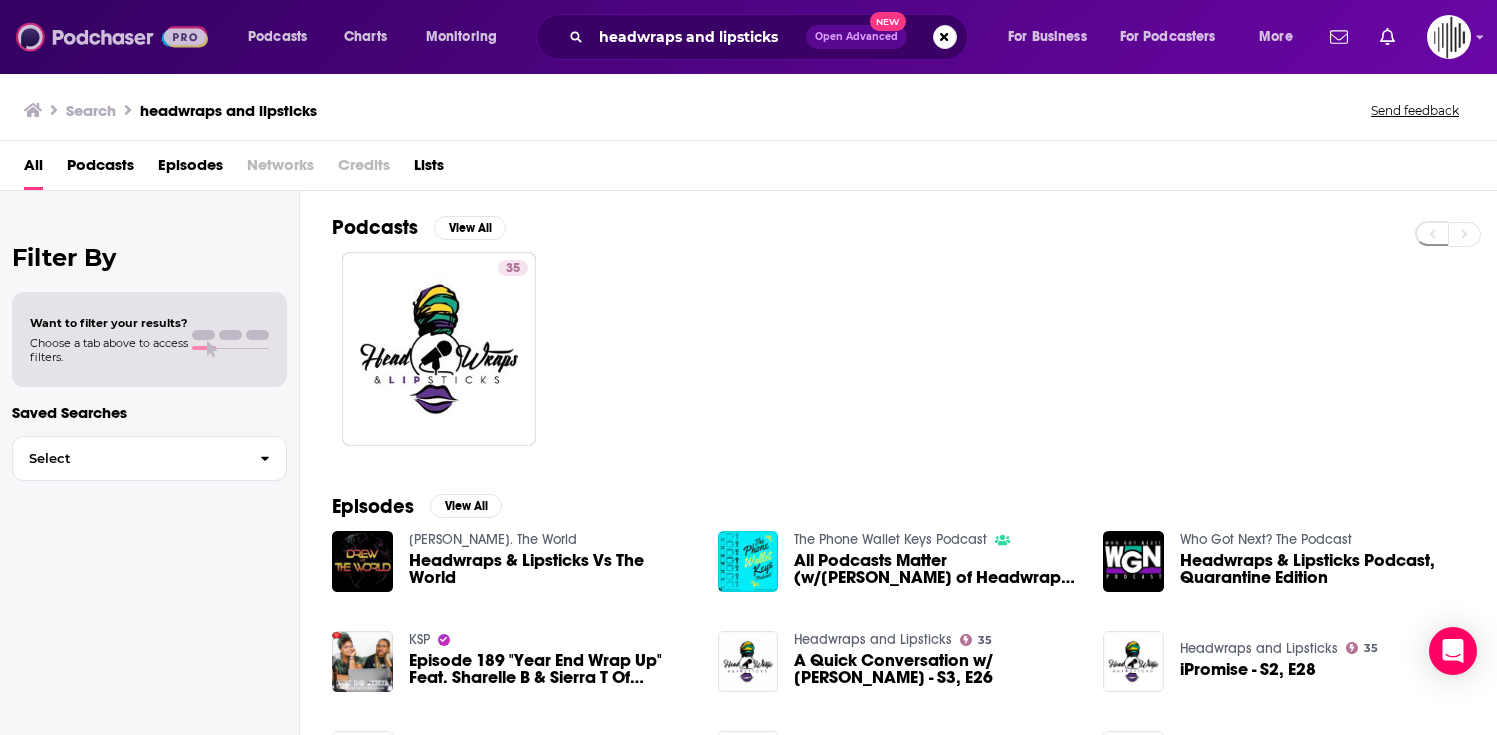 click at bounding box center (112, 37) 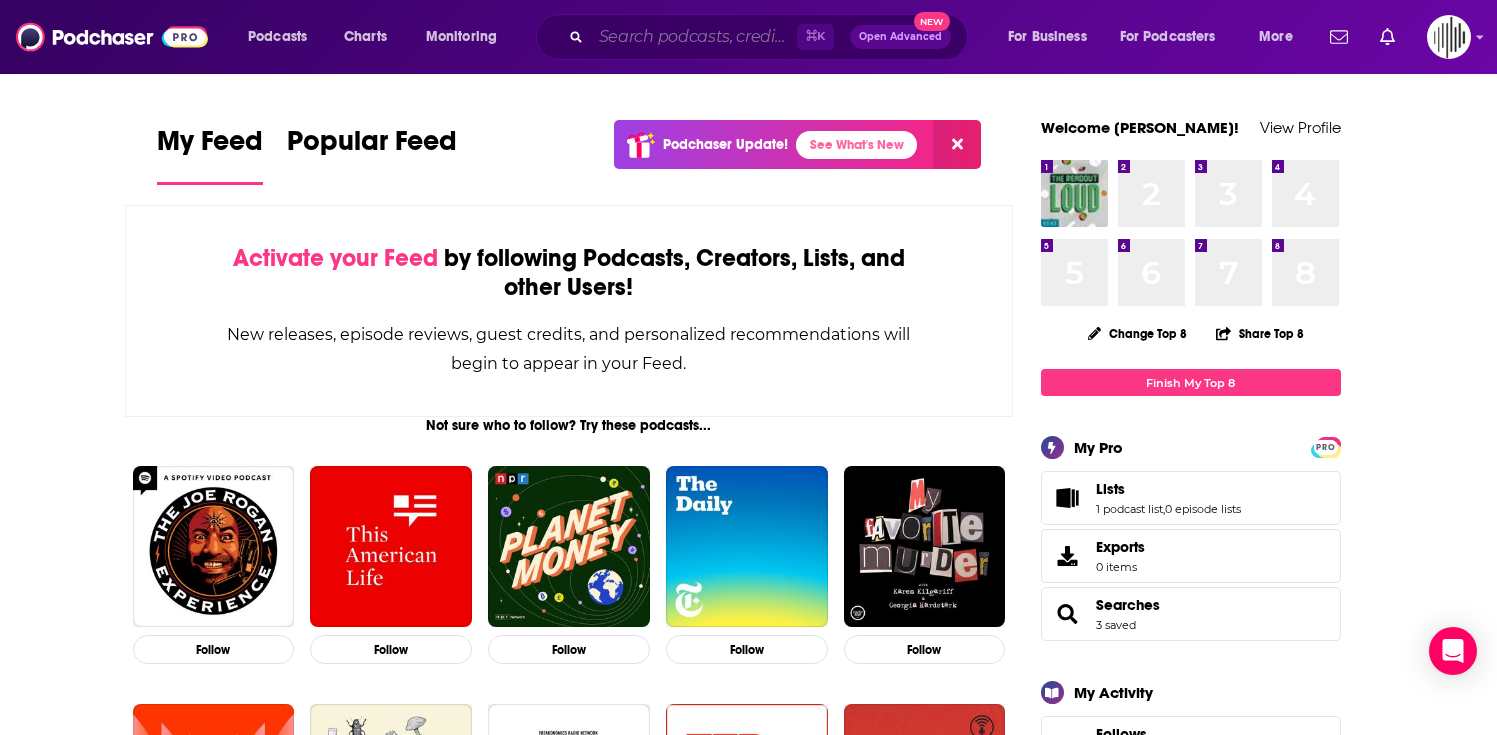 click at bounding box center [694, 37] 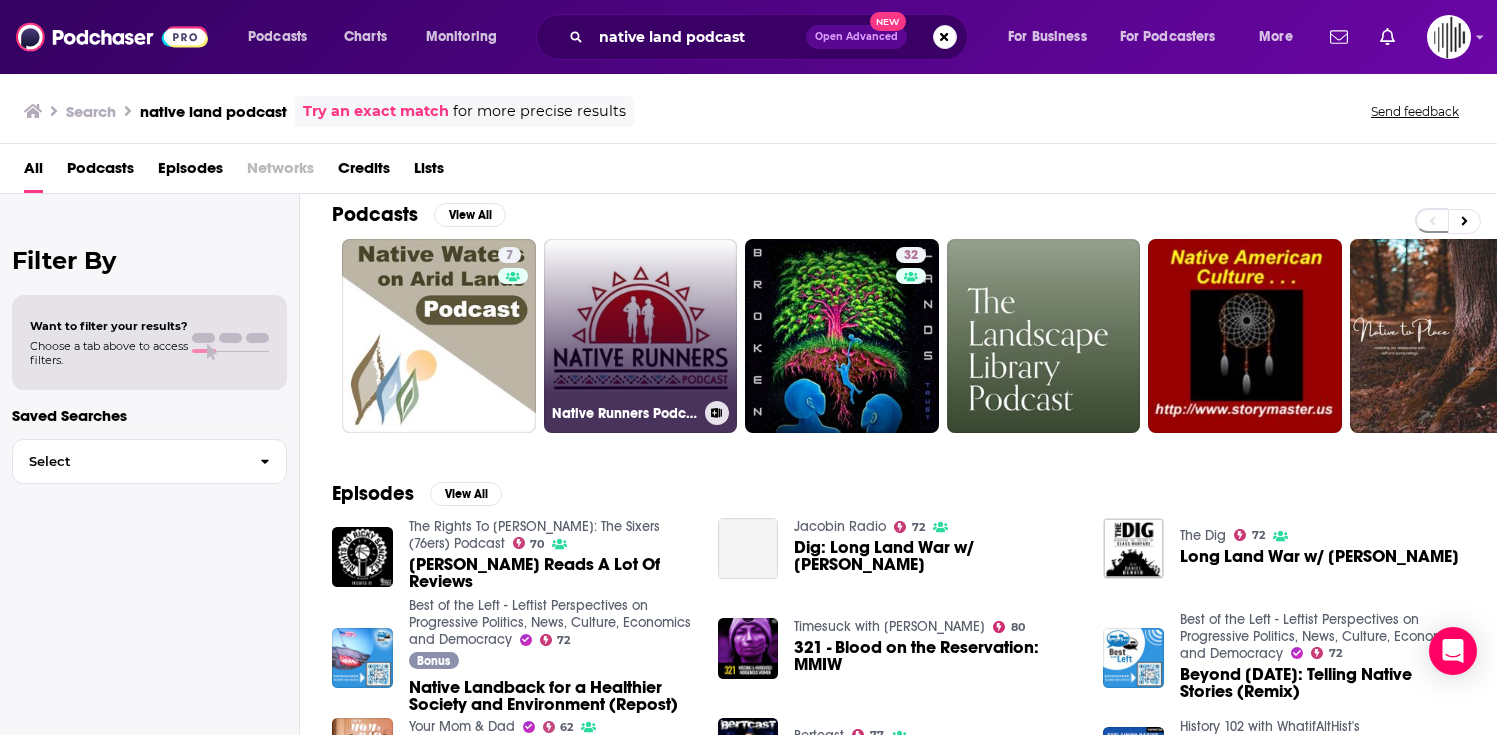scroll, scrollTop: 14, scrollLeft: 0, axis: vertical 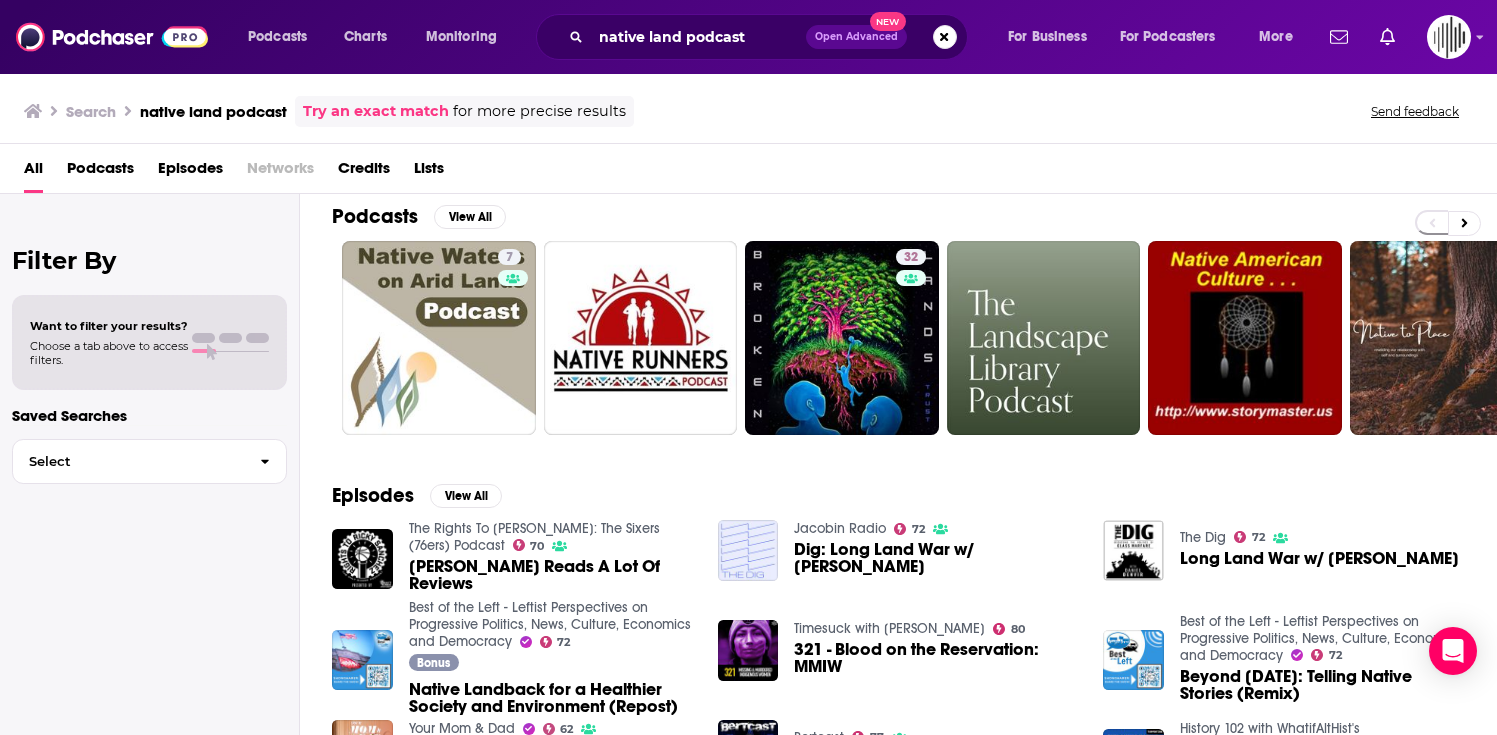click on "Podcasts" at bounding box center [100, 172] 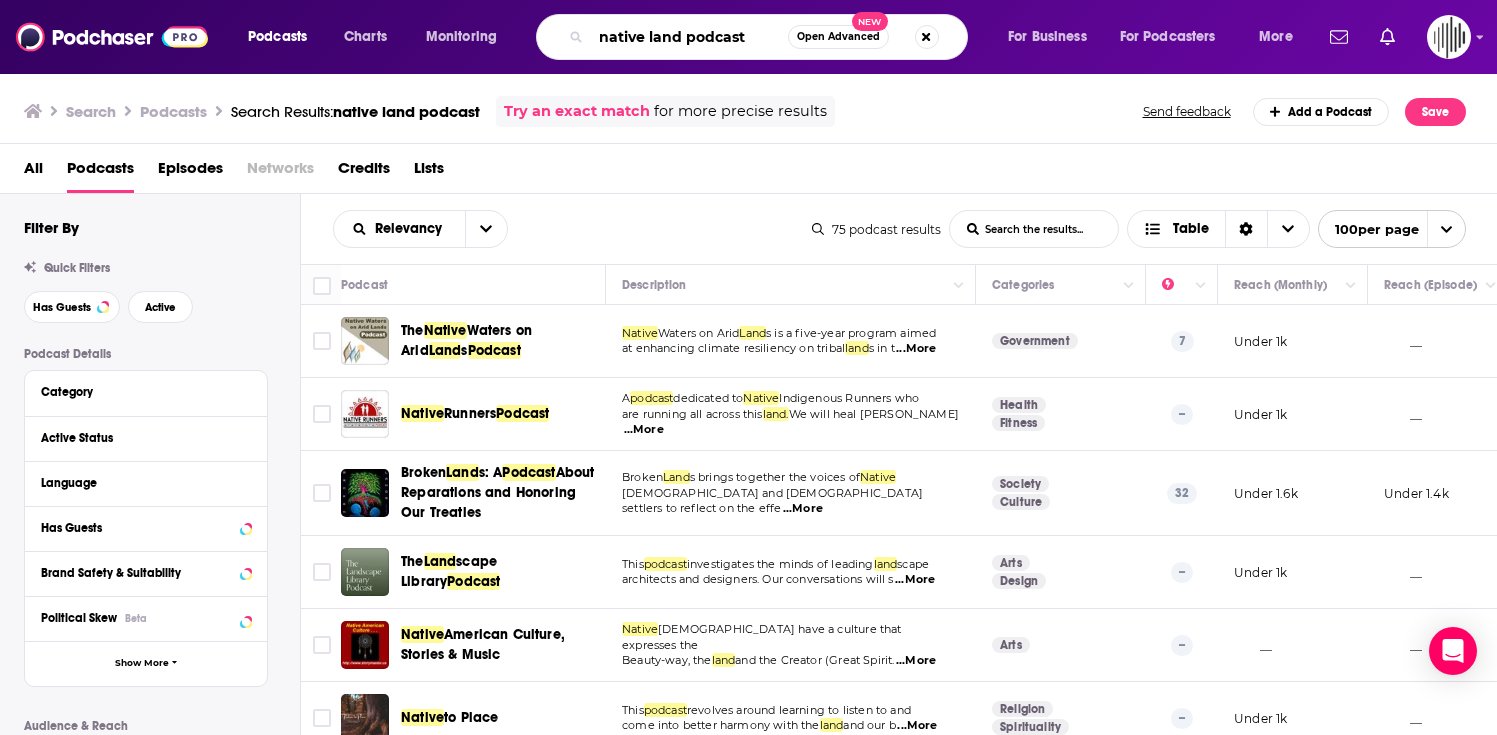click on "native land podcast" at bounding box center (689, 37) 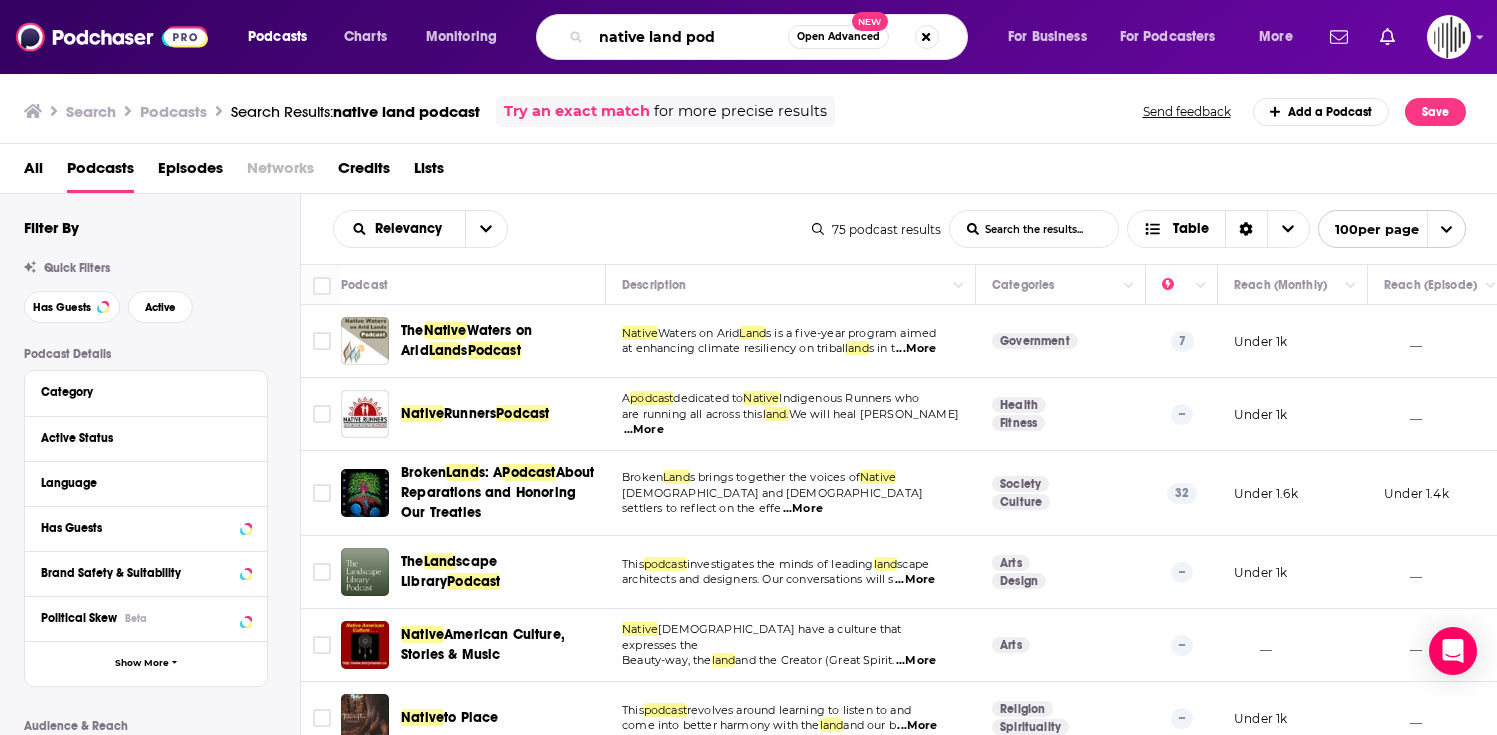 type on "native land pod" 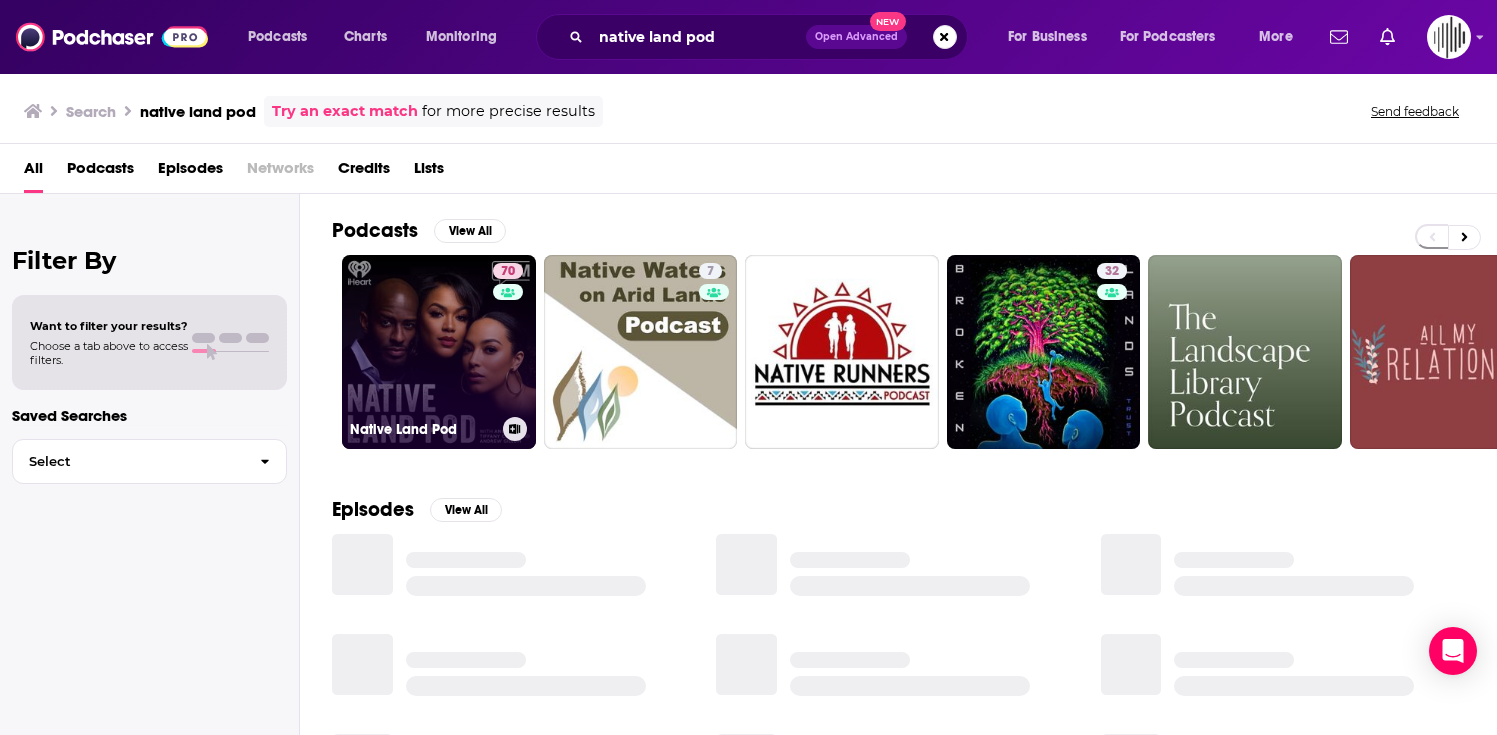 click on "70 Native Land Pod" at bounding box center (439, 352) 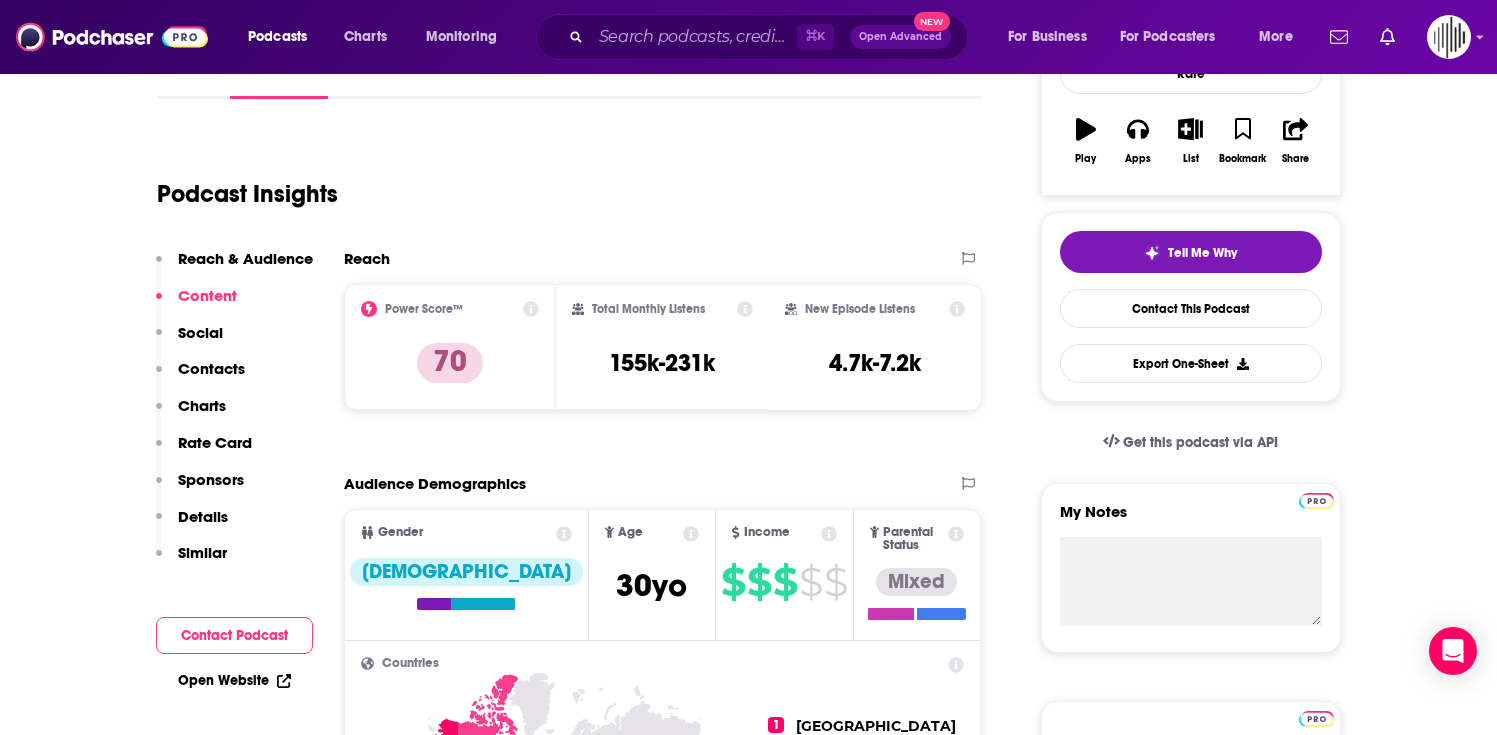scroll, scrollTop: 0, scrollLeft: 0, axis: both 